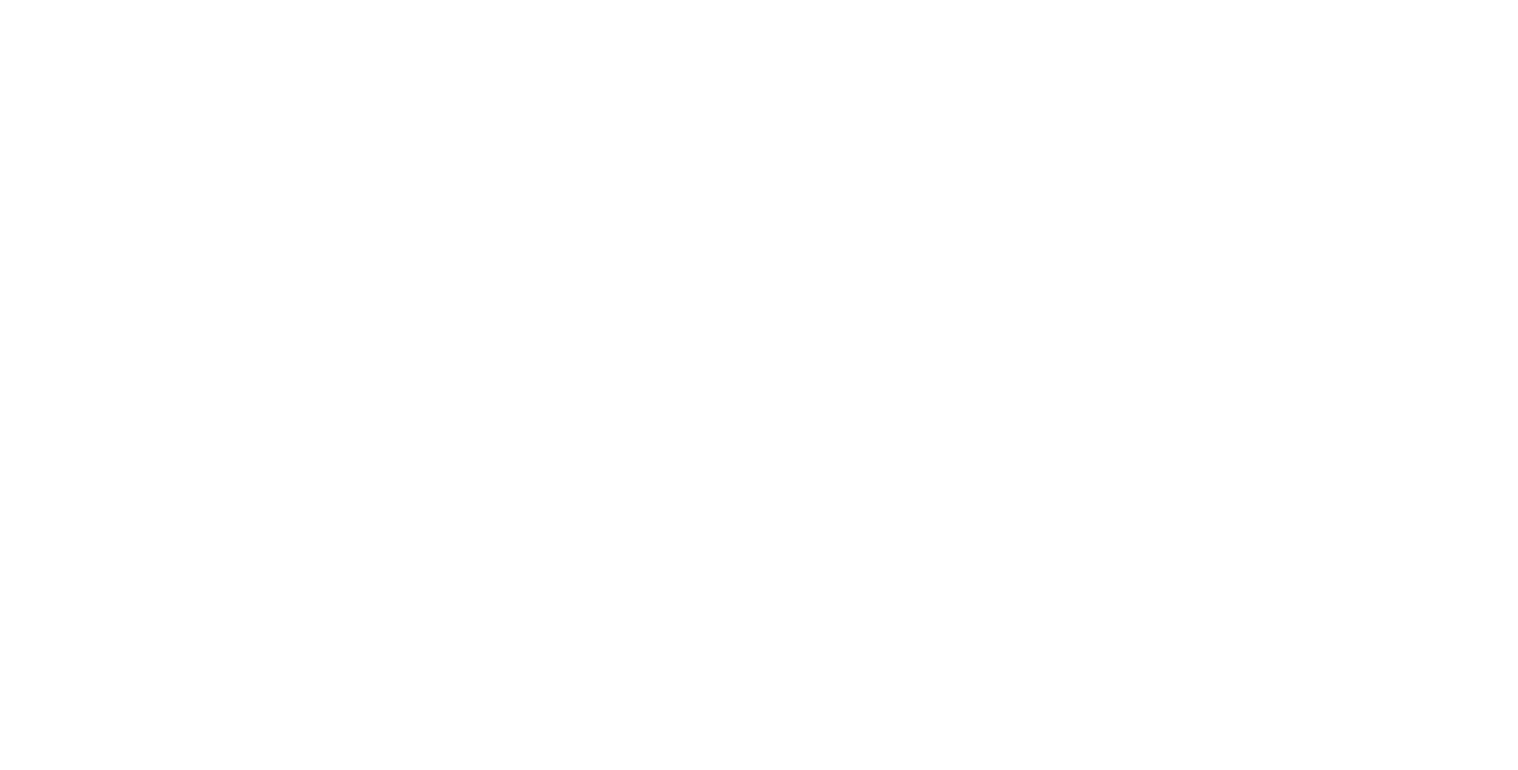 scroll, scrollTop: 0, scrollLeft: 0, axis: both 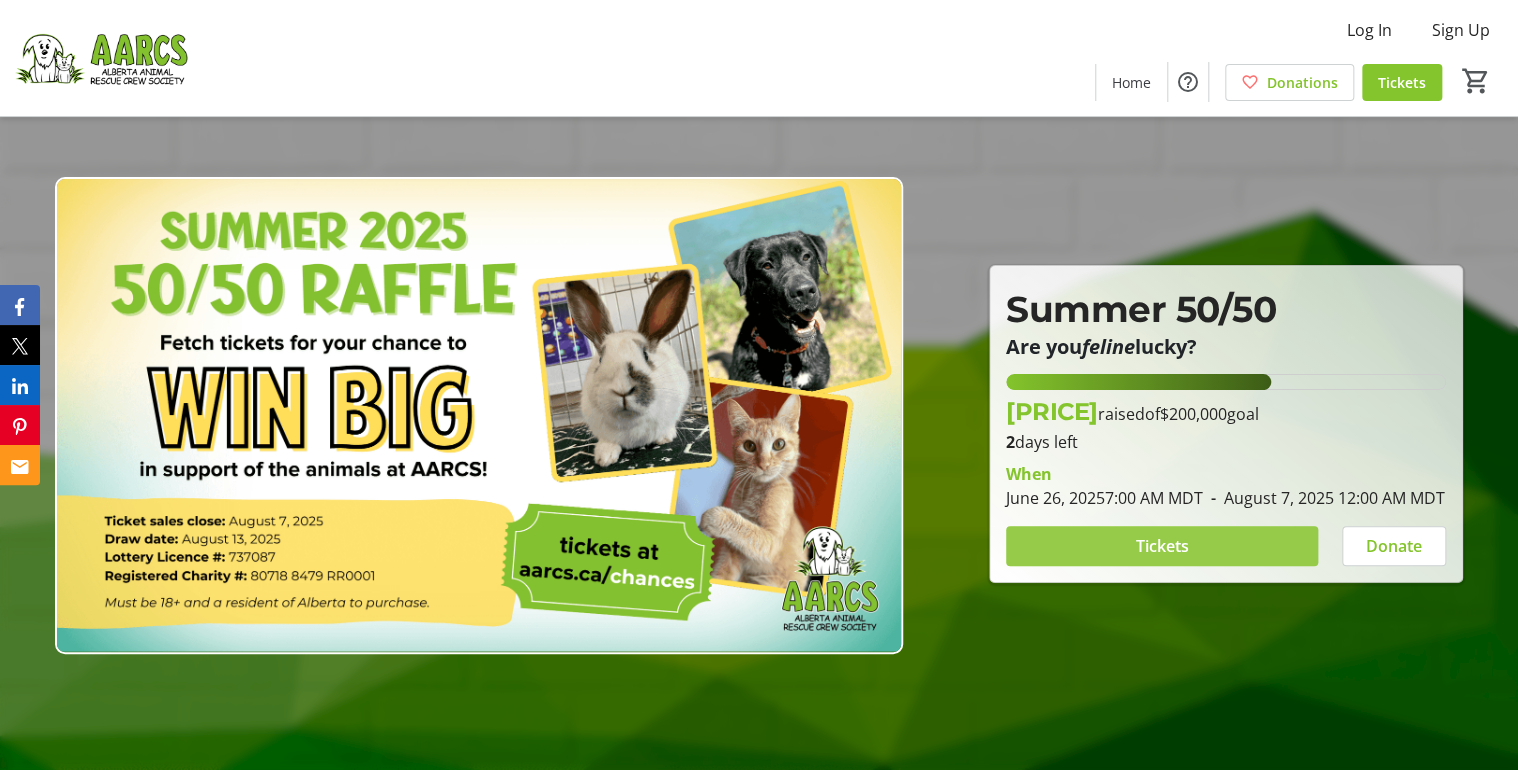 click on "Tickets" at bounding box center (1161, 546) 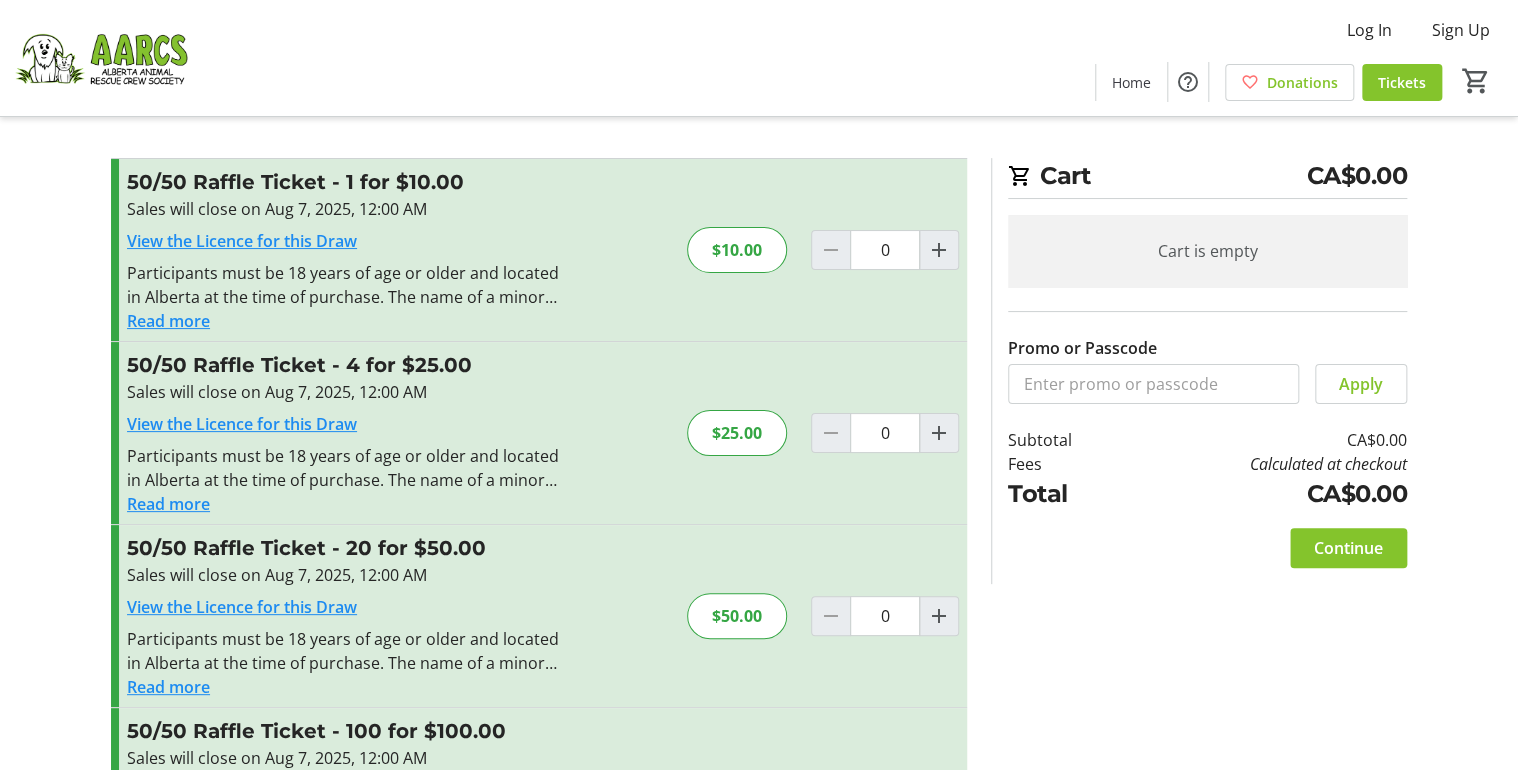 scroll, scrollTop: 0, scrollLeft: 0, axis: both 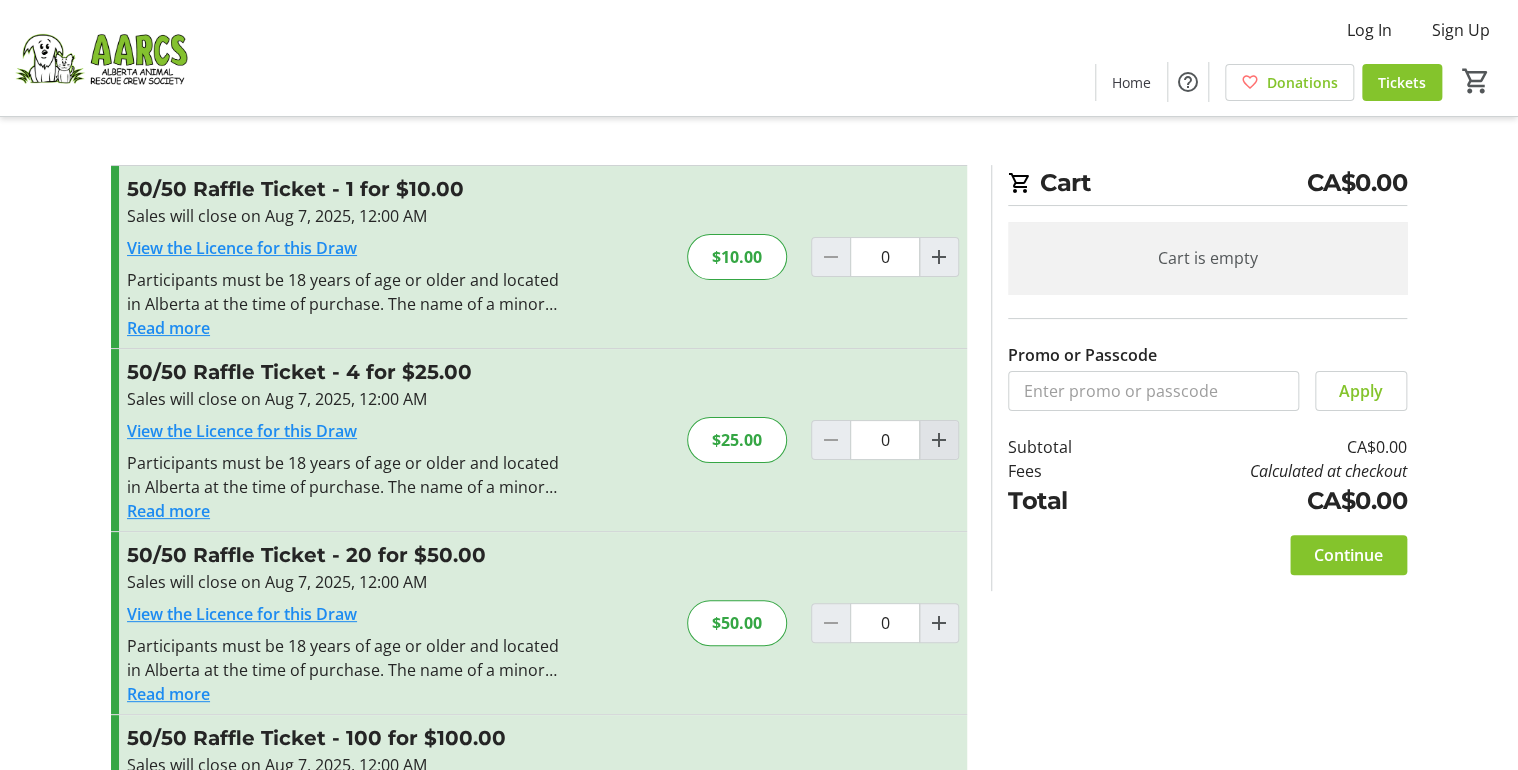 click 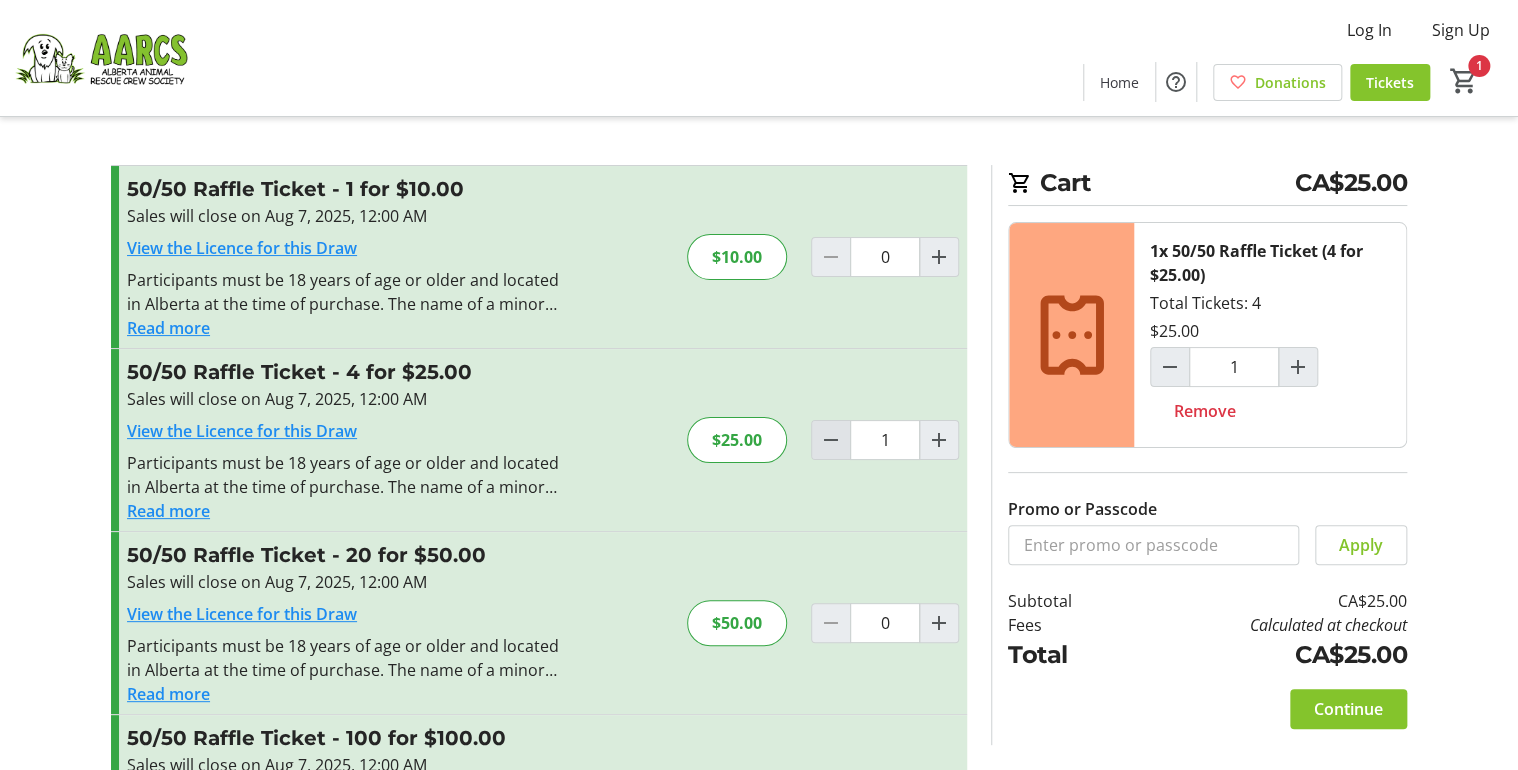 click 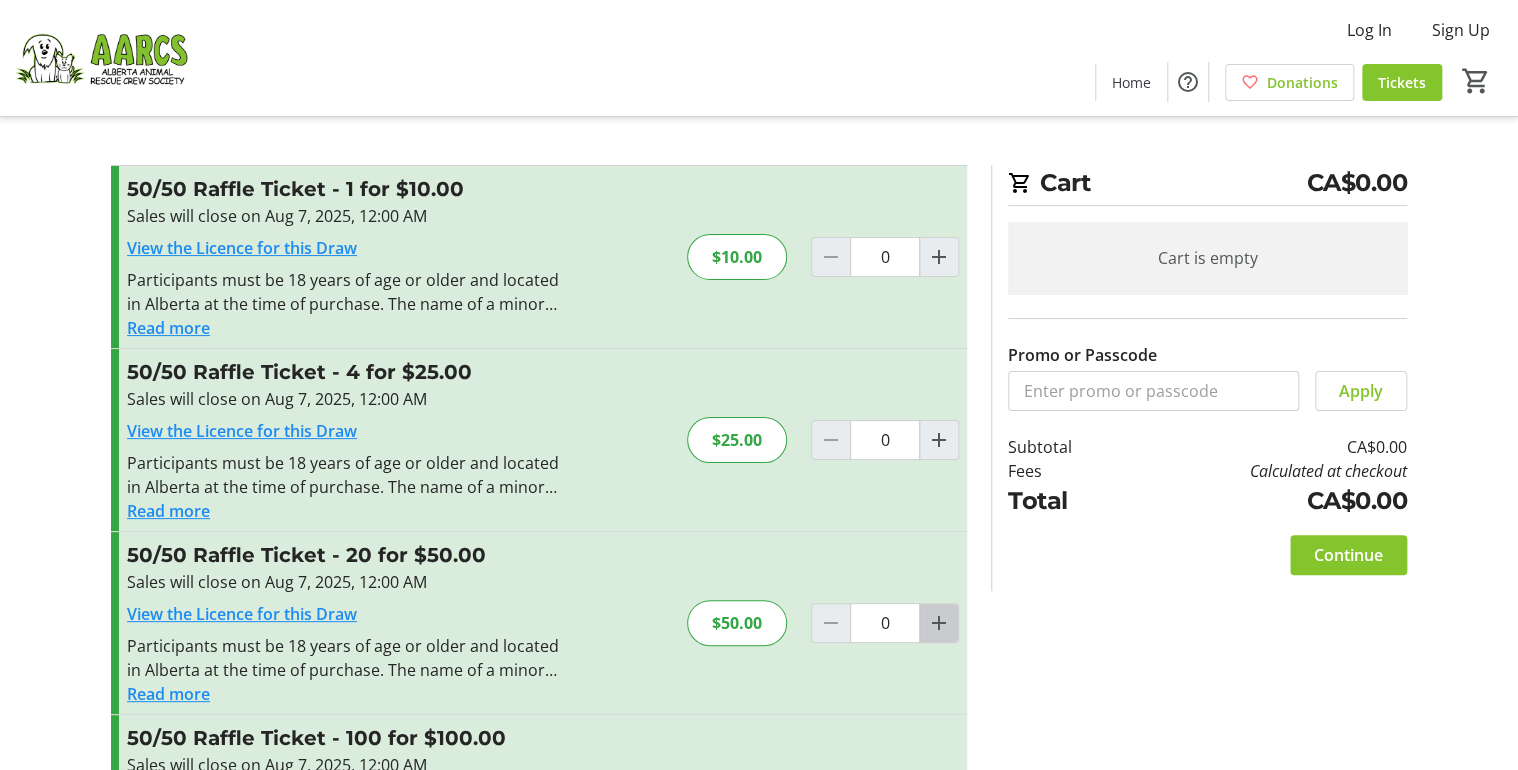 click 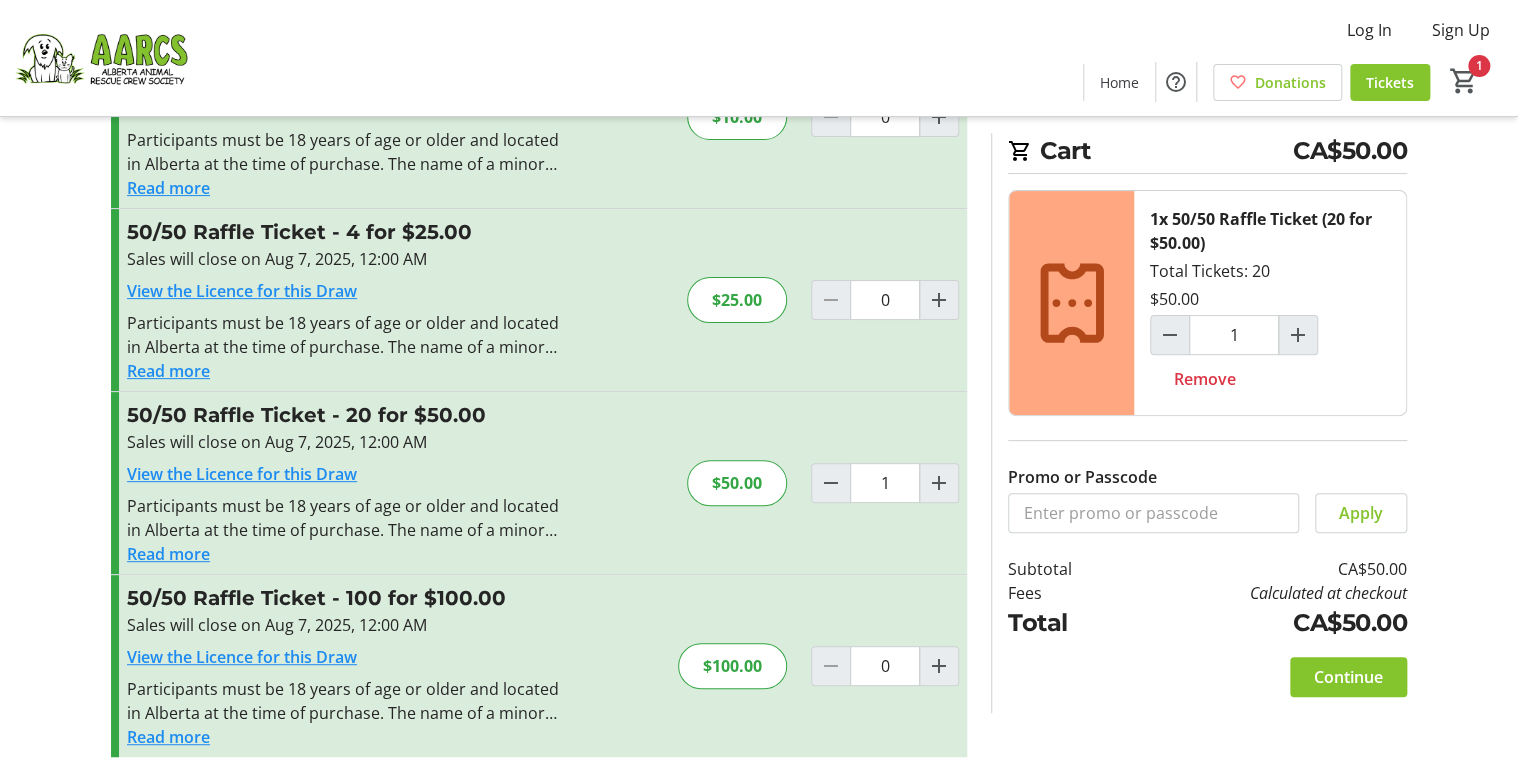 scroll, scrollTop: 150, scrollLeft: 0, axis: vertical 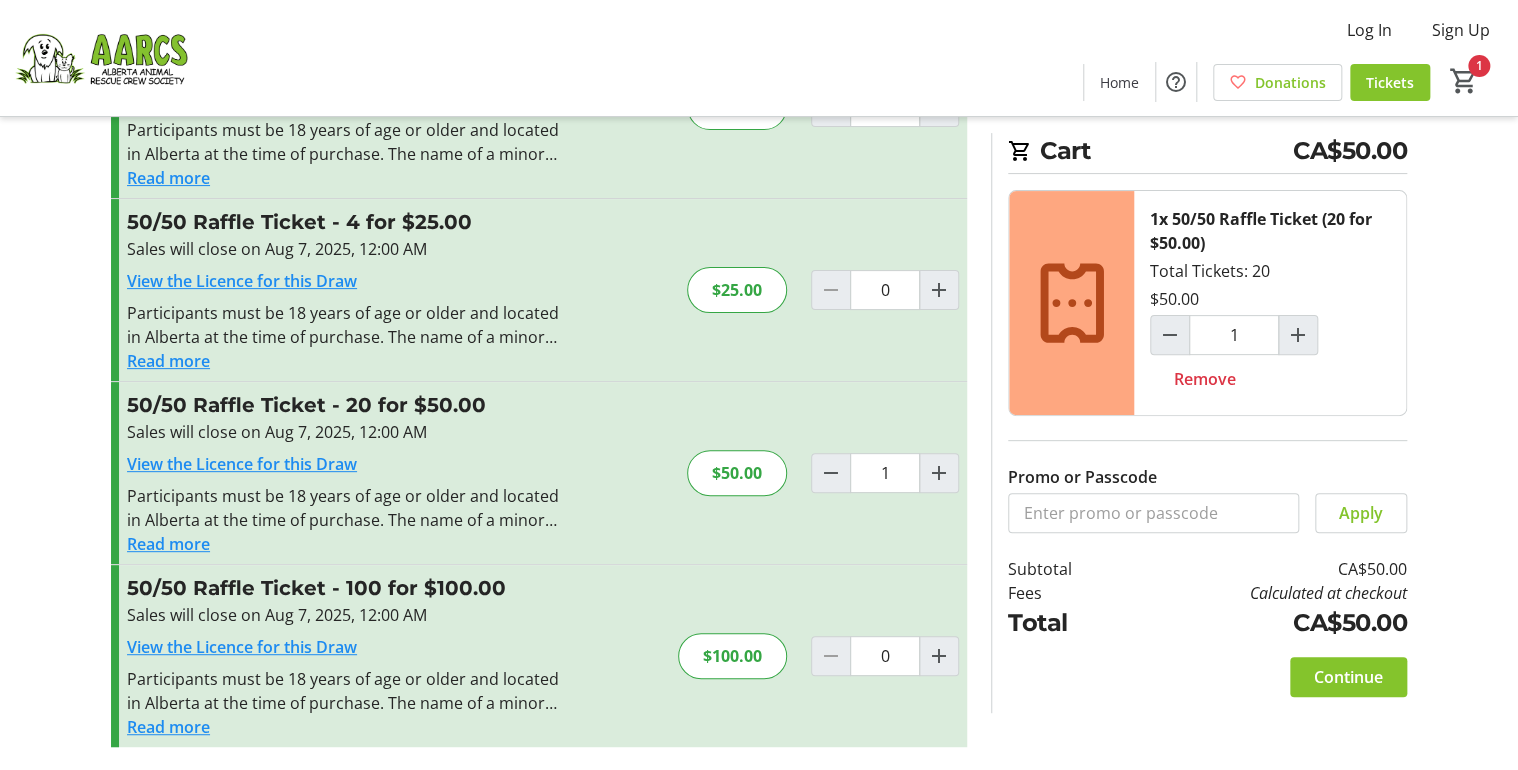 click on "Cart [CURRENCY][PRICE] 1x 50/50 Raffle Ticket ([QUANTITY] for [PRICE])   Total Tickets: [QUANTITY]   [PRICE]  0 Remove Promo or Passcode  Apply  Subtotal  [CURRENCY][PRICE]  Fees  Calculated at checkout  Total  [CURRENCY][PRICE]   Close    Promo or Passcode  Apply   50/50 Raffle Ticket - 1 for [PRICE]   Sales will close on Aug 7, [YEAR], 12:00 AM  View the Licence for this Draw Participants must be 18 years of age or older and located in Alberta at the time of purchase. The name of a minor must not be written on a ticket. Keep your ticket until a winner is confirmed. The winner must have their ticket to claim the prize.  Read more  Participants must be 18 years of age or older and located in Alberta at the time of purchase. The name of a minor must not be written on a ticket. Keep your ticket until a winner is confirmed. The winner must have their ticket to claim the prize.  [PRICE]  0  50/50 Raffle Ticket - 4 for [PRICE]   Sales will close on Aug 7, [YEAR], 12:00 AM  View the Licence for this Draw  Read more   [PRICE]  0  50/50 Raffle Ticket - 20 for [PRICE]" 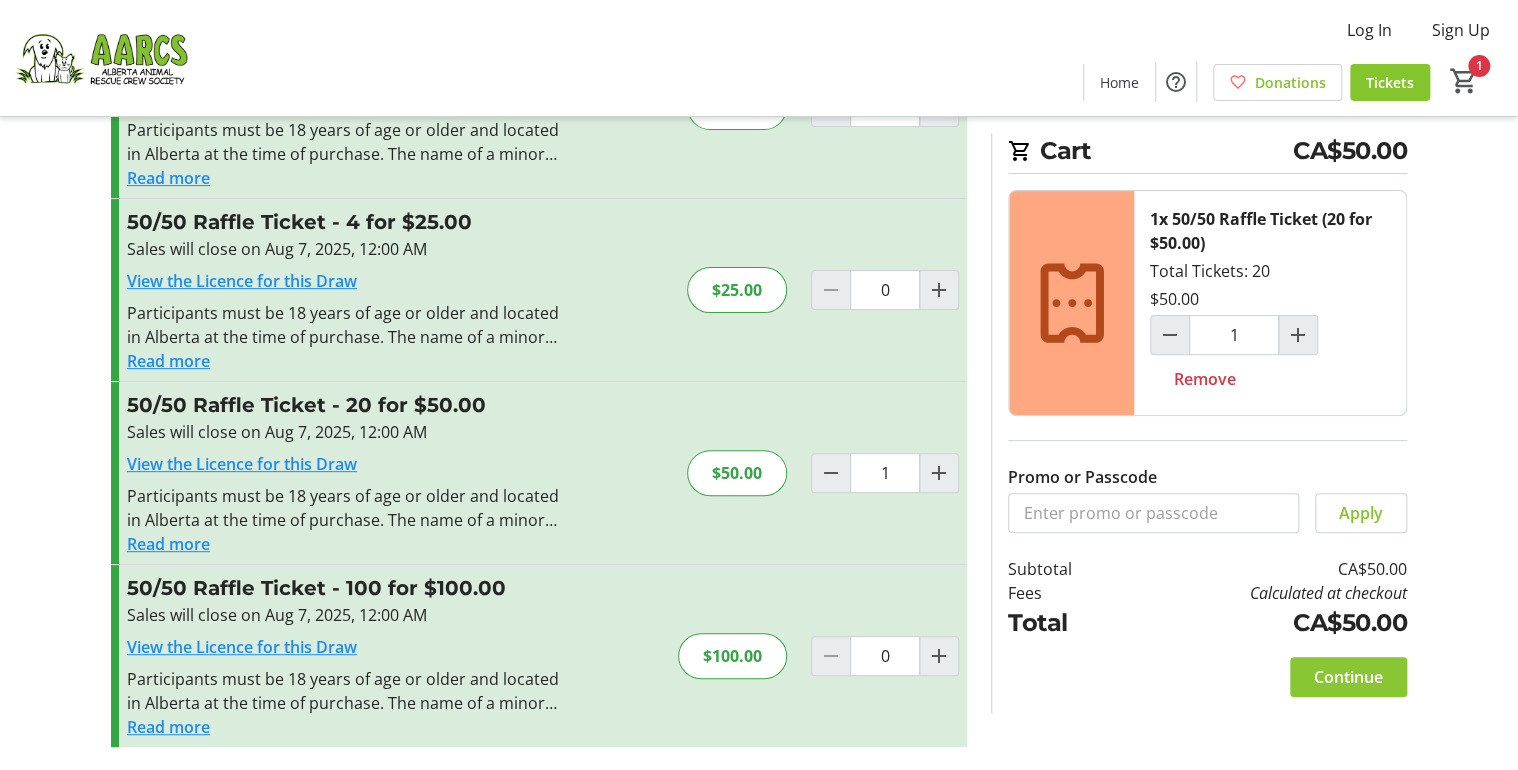 click on "Continue" 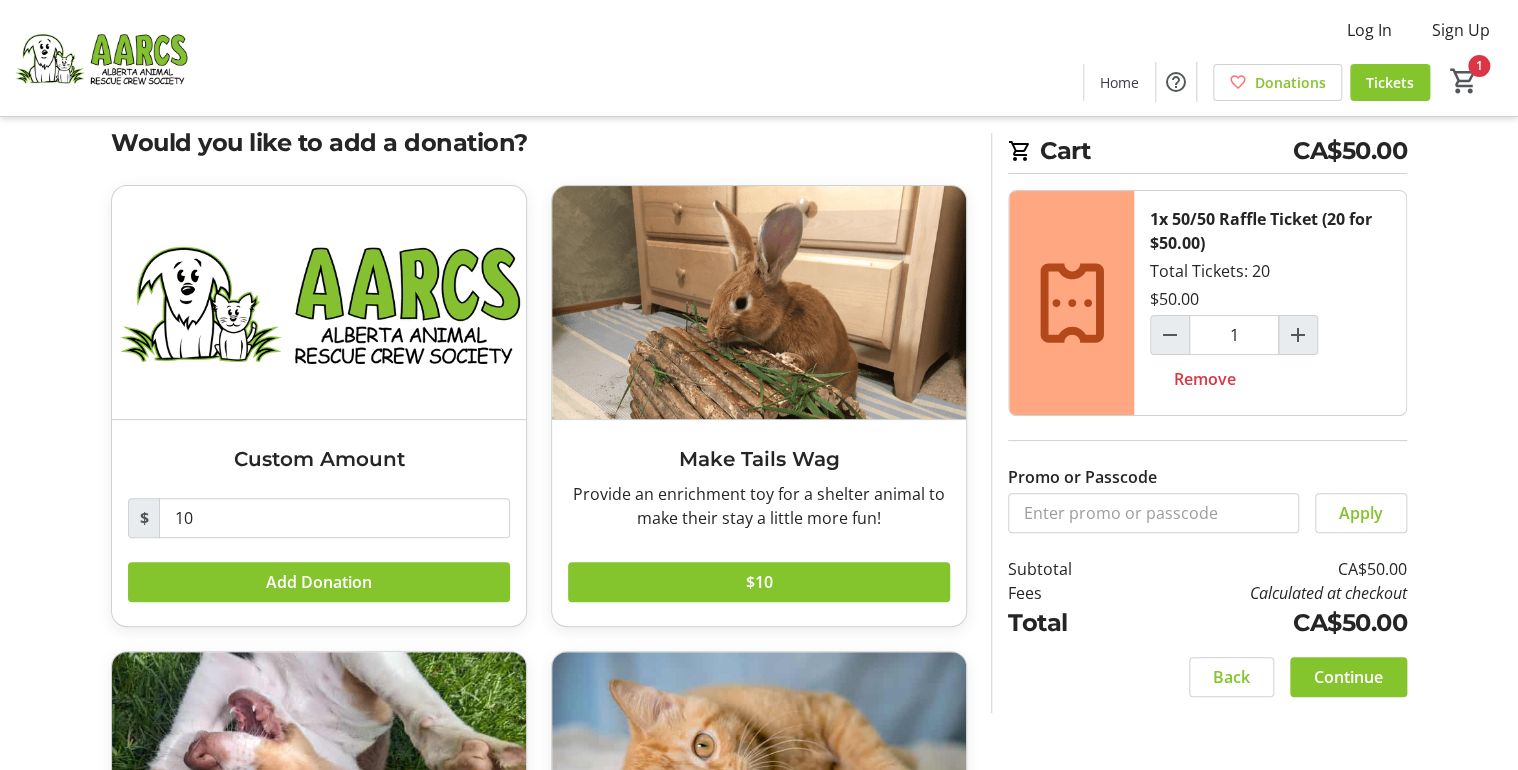 scroll, scrollTop: 1, scrollLeft: 0, axis: vertical 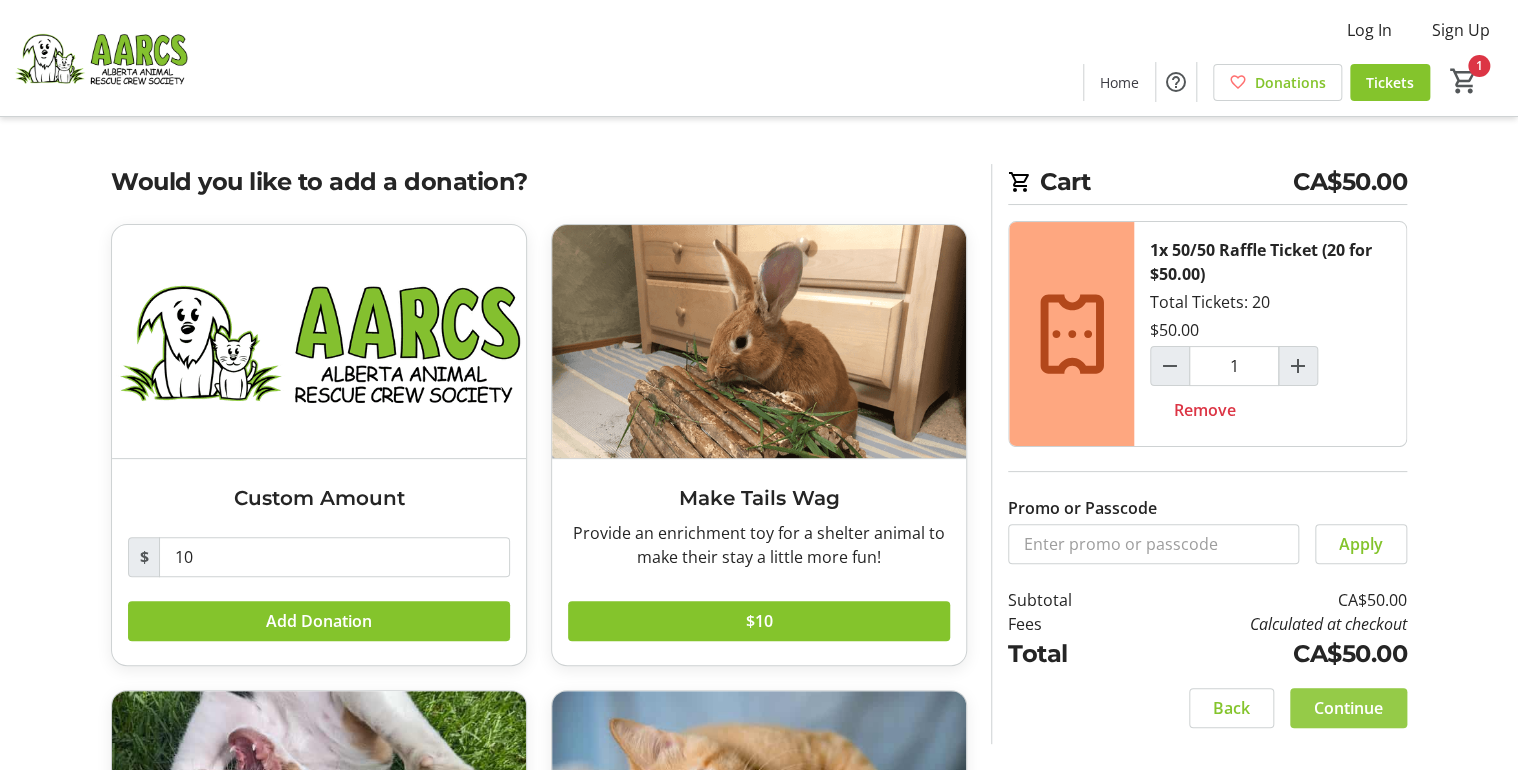 click on "Continue" 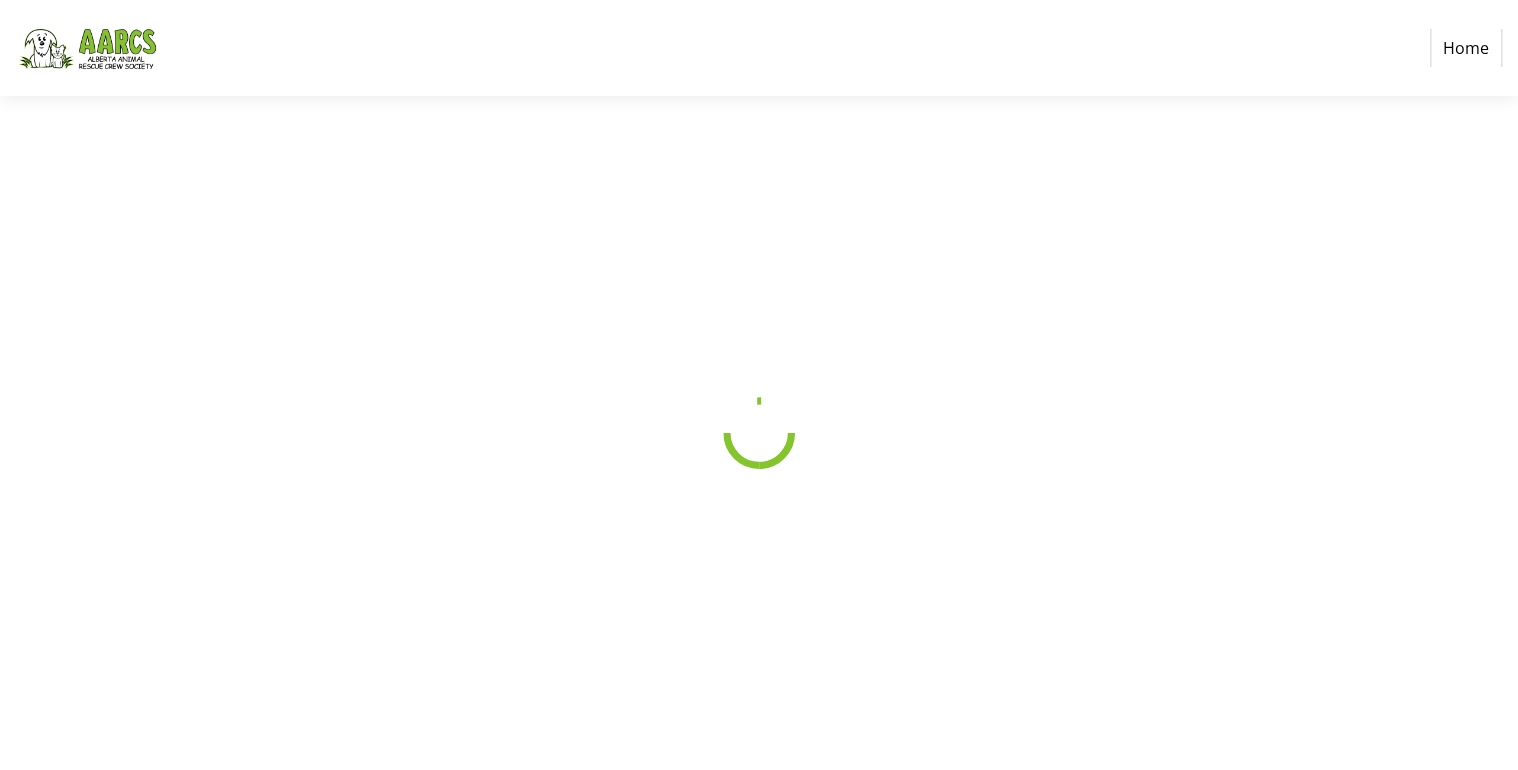 scroll, scrollTop: 0, scrollLeft: 0, axis: both 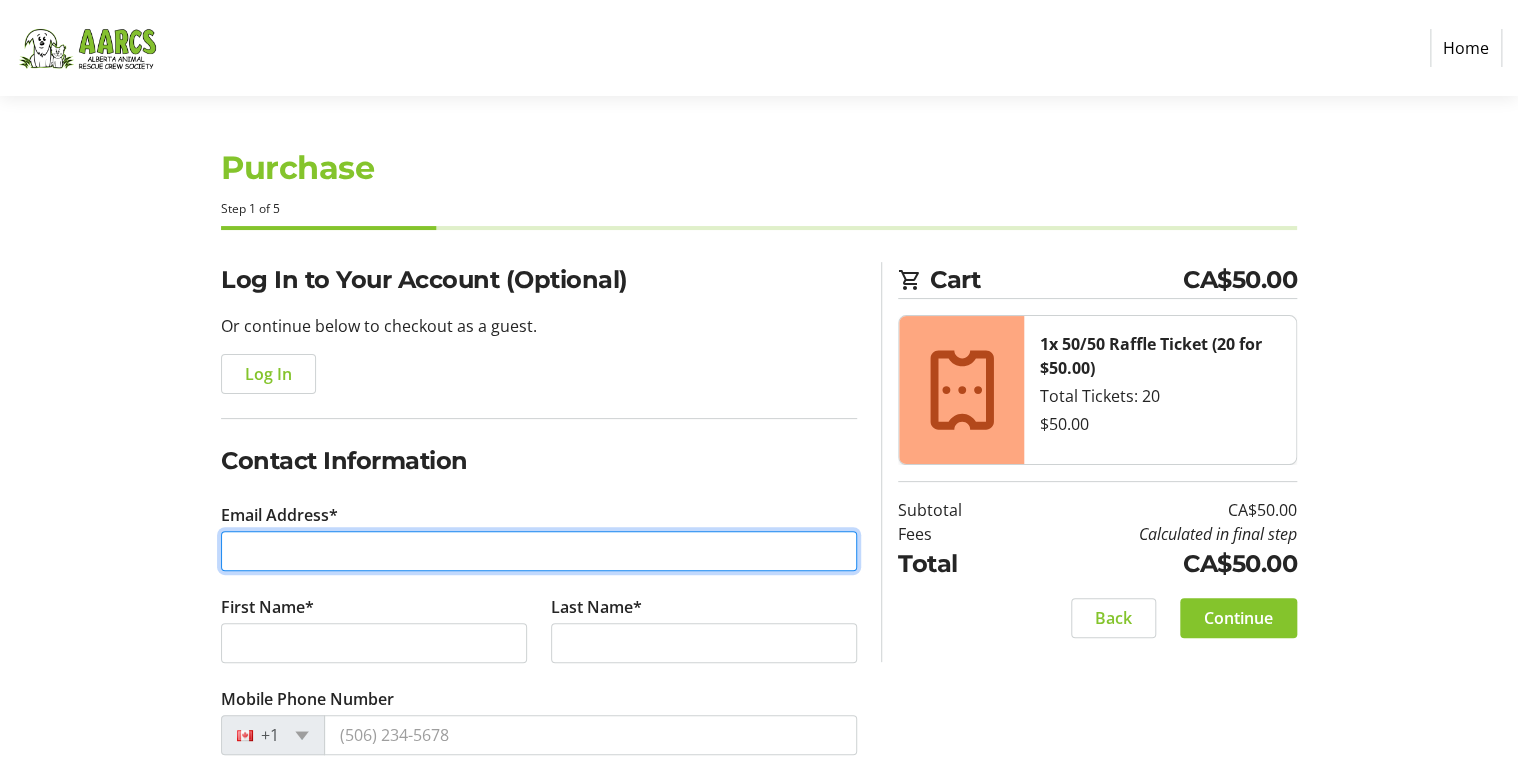 click on "Email Address*" at bounding box center (539, 551) 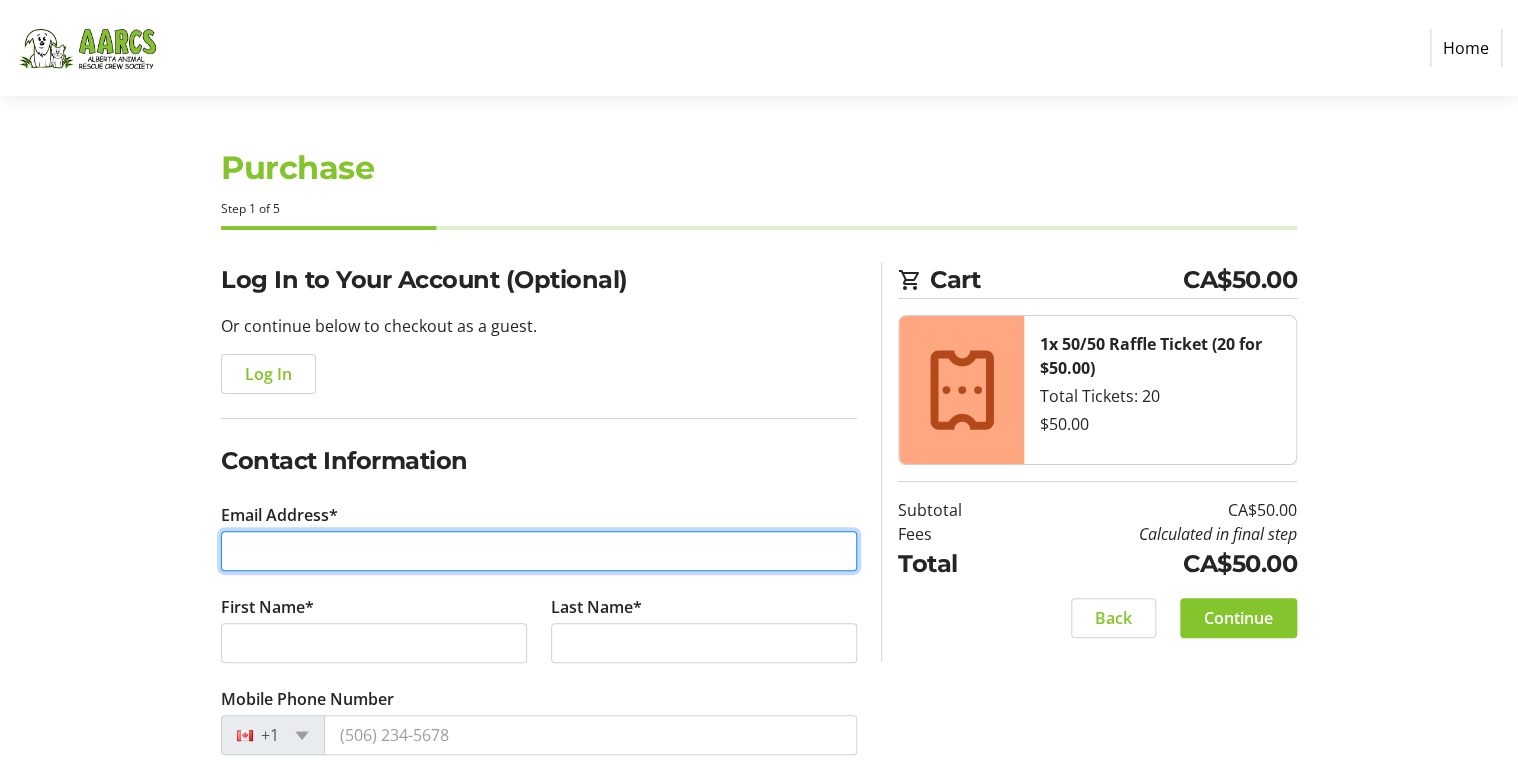 type on "[USERNAME]@[EXAMPLE.COM]" 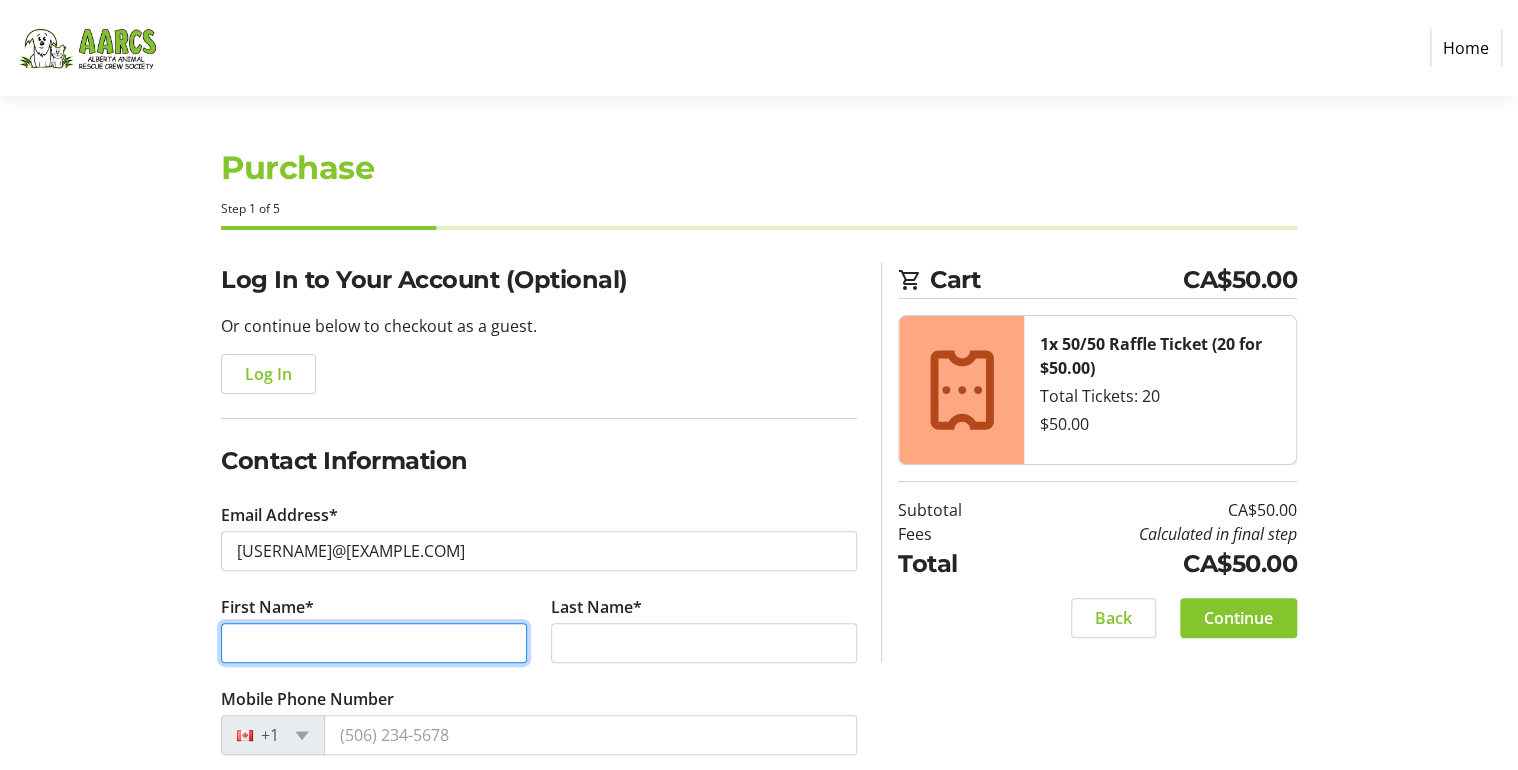 type on "[FIRST]" 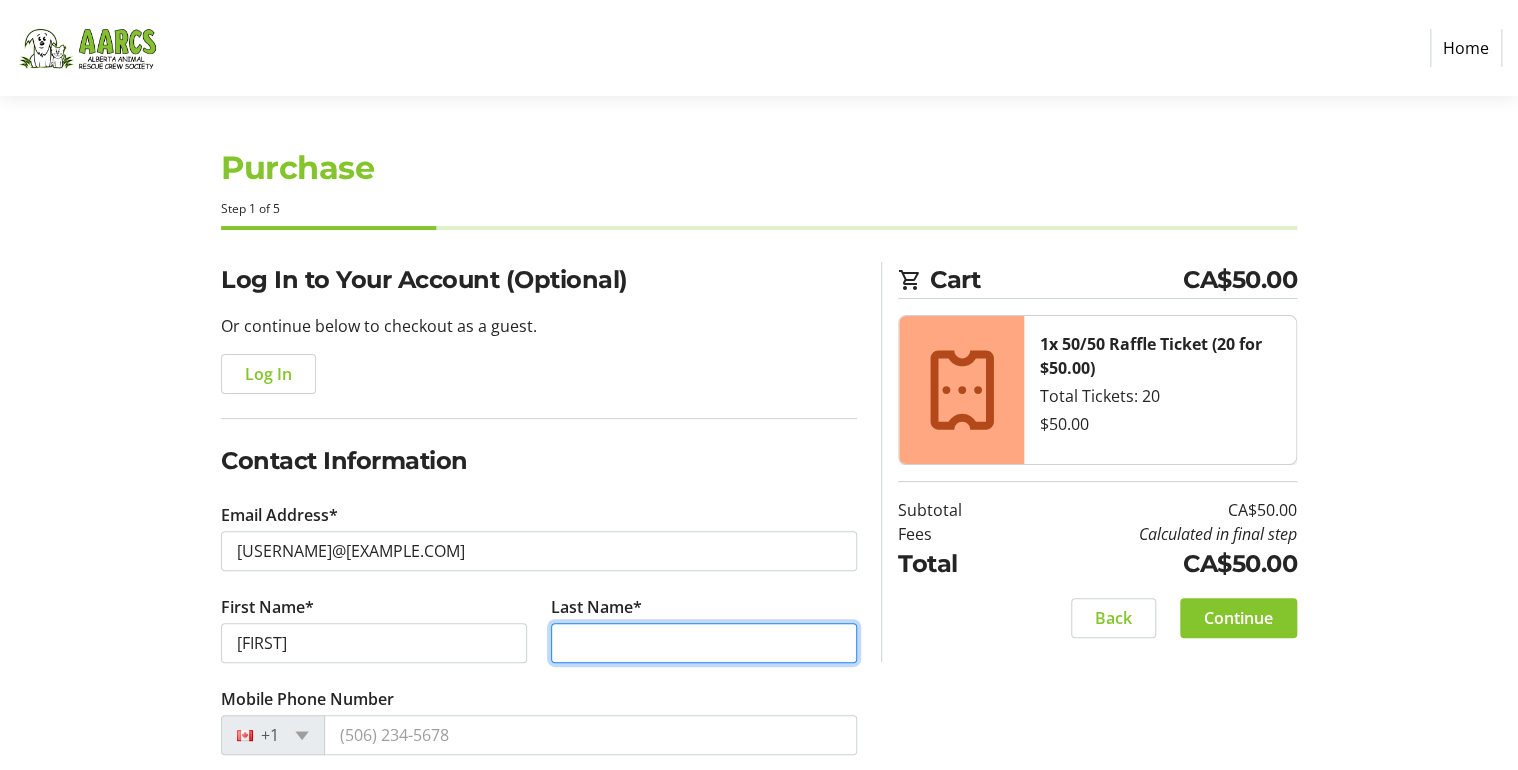 type on "[LAST]" 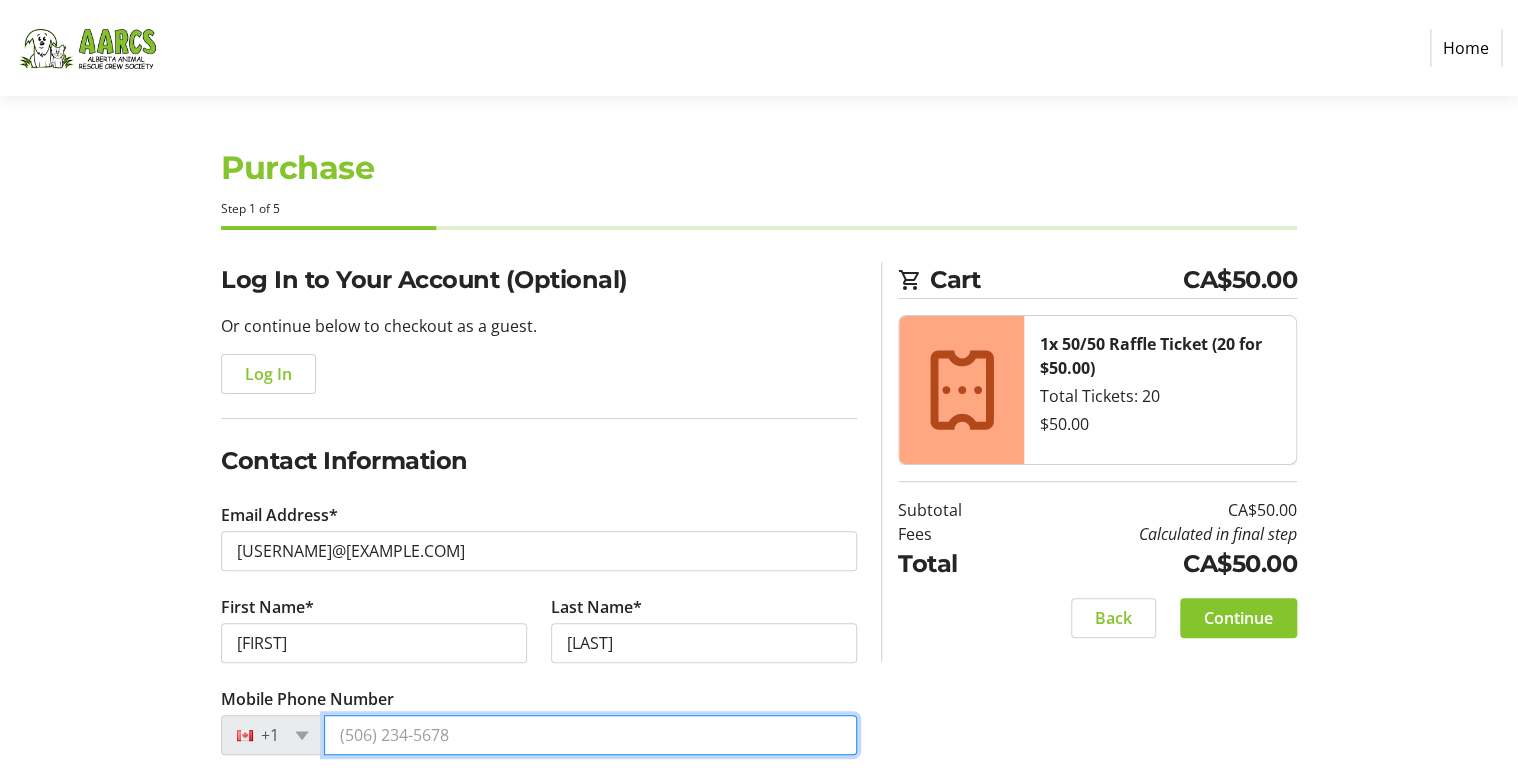 type on "[PHONE]" 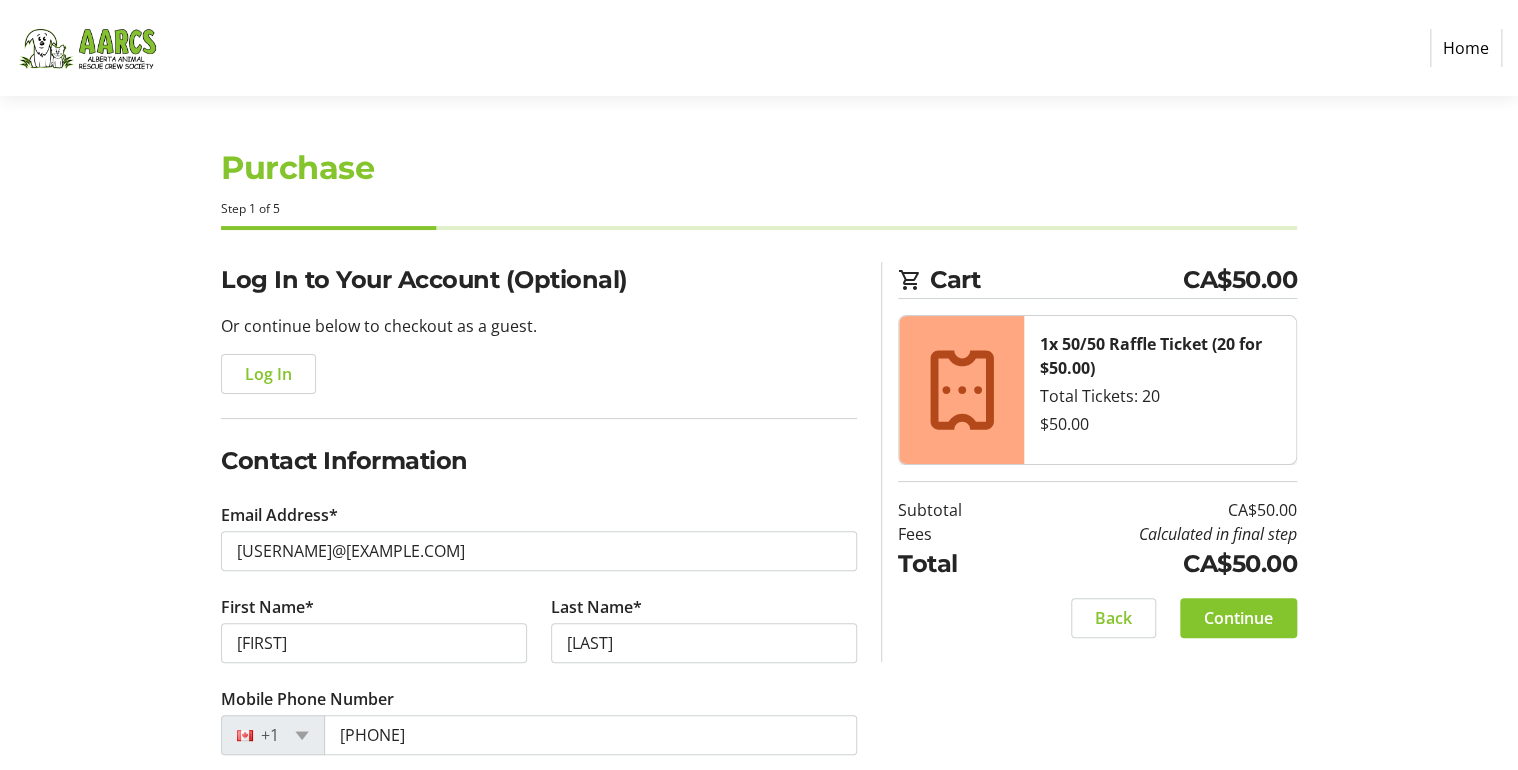 type on "[COMPANY]" 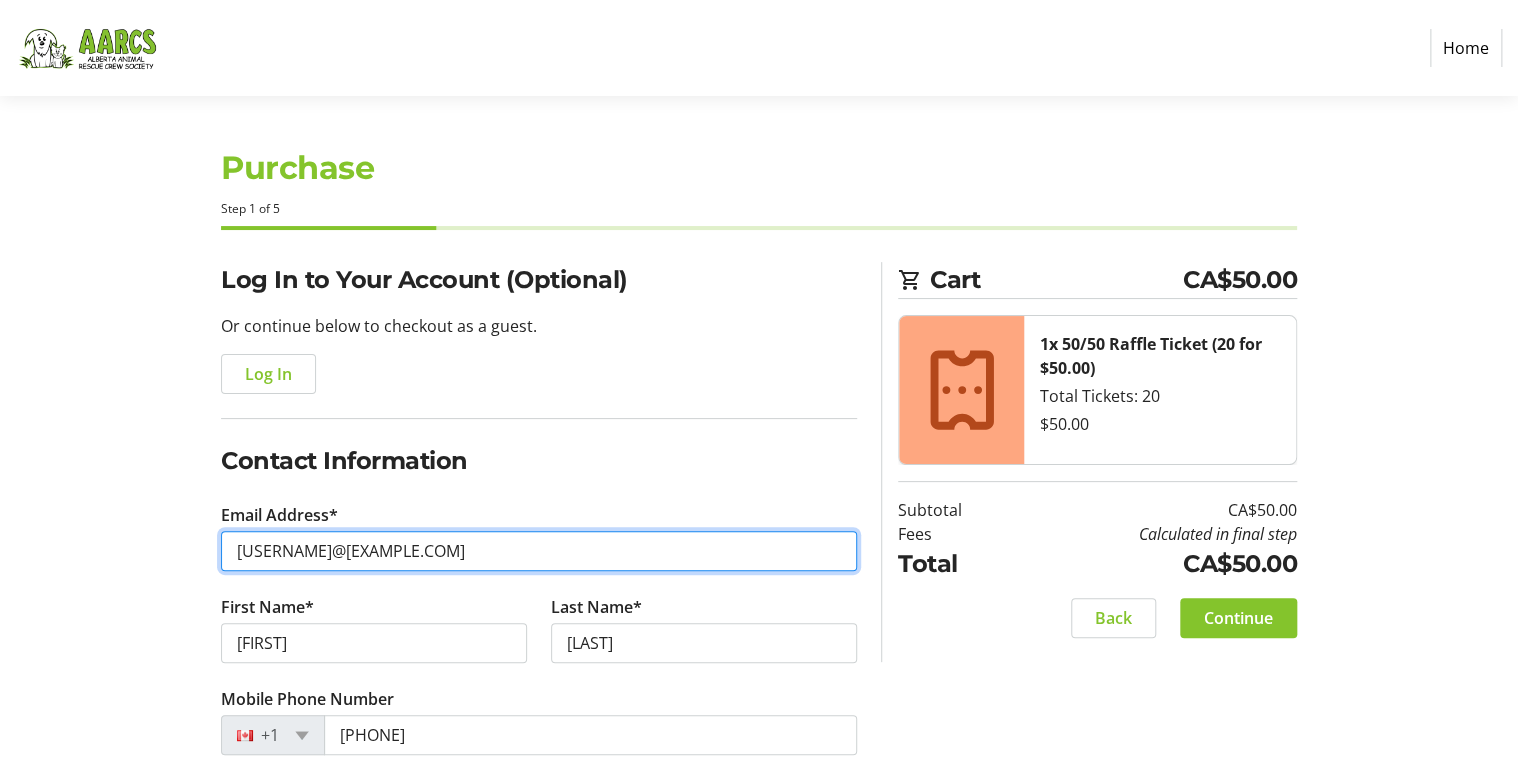 type on "[USERNAME]@[EXAMPLE.COM]" 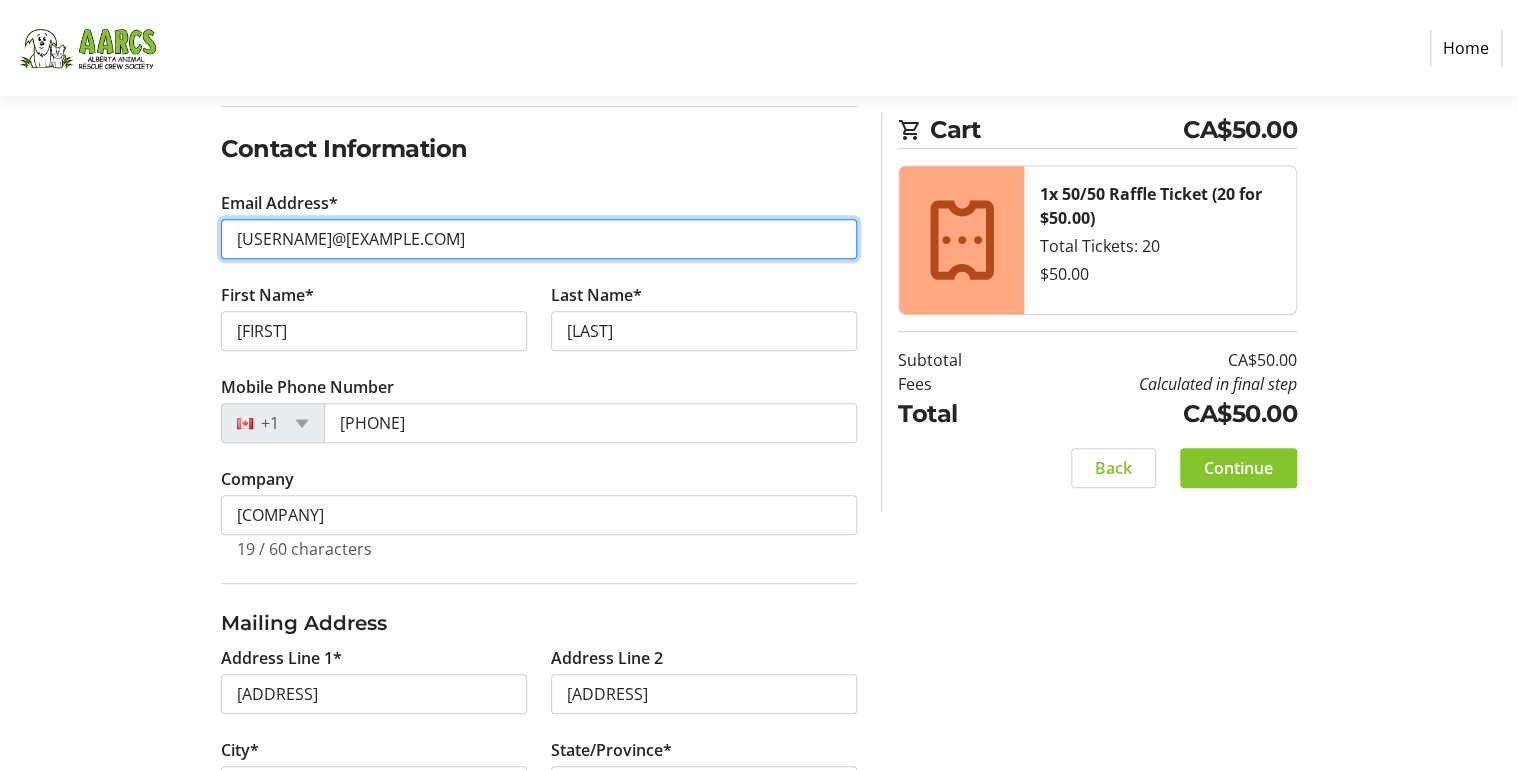 scroll, scrollTop: 320, scrollLeft: 0, axis: vertical 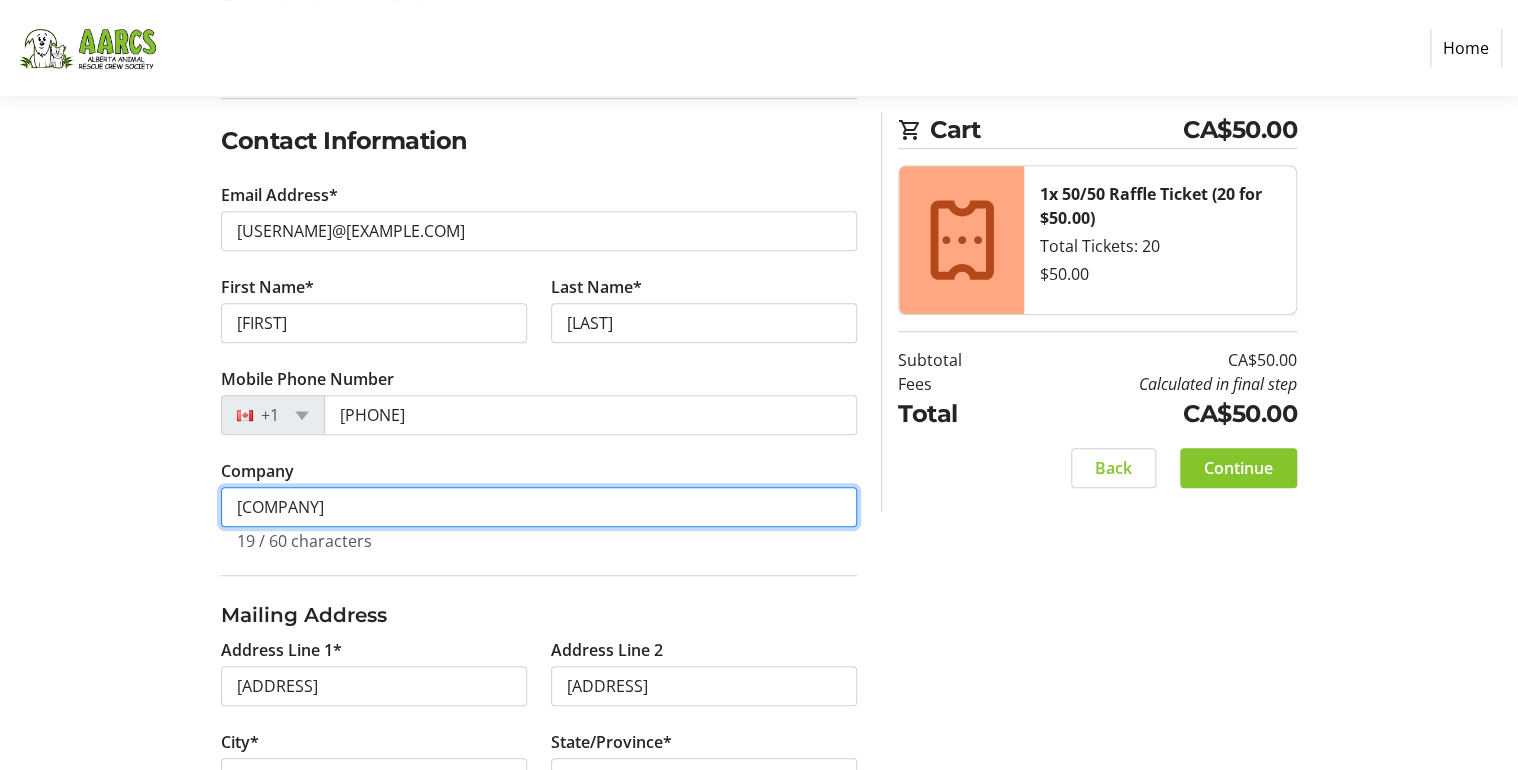 drag, startPoint x: 406, startPoint y: 507, endPoint x: 203, endPoint y: 506, distance: 203.00246 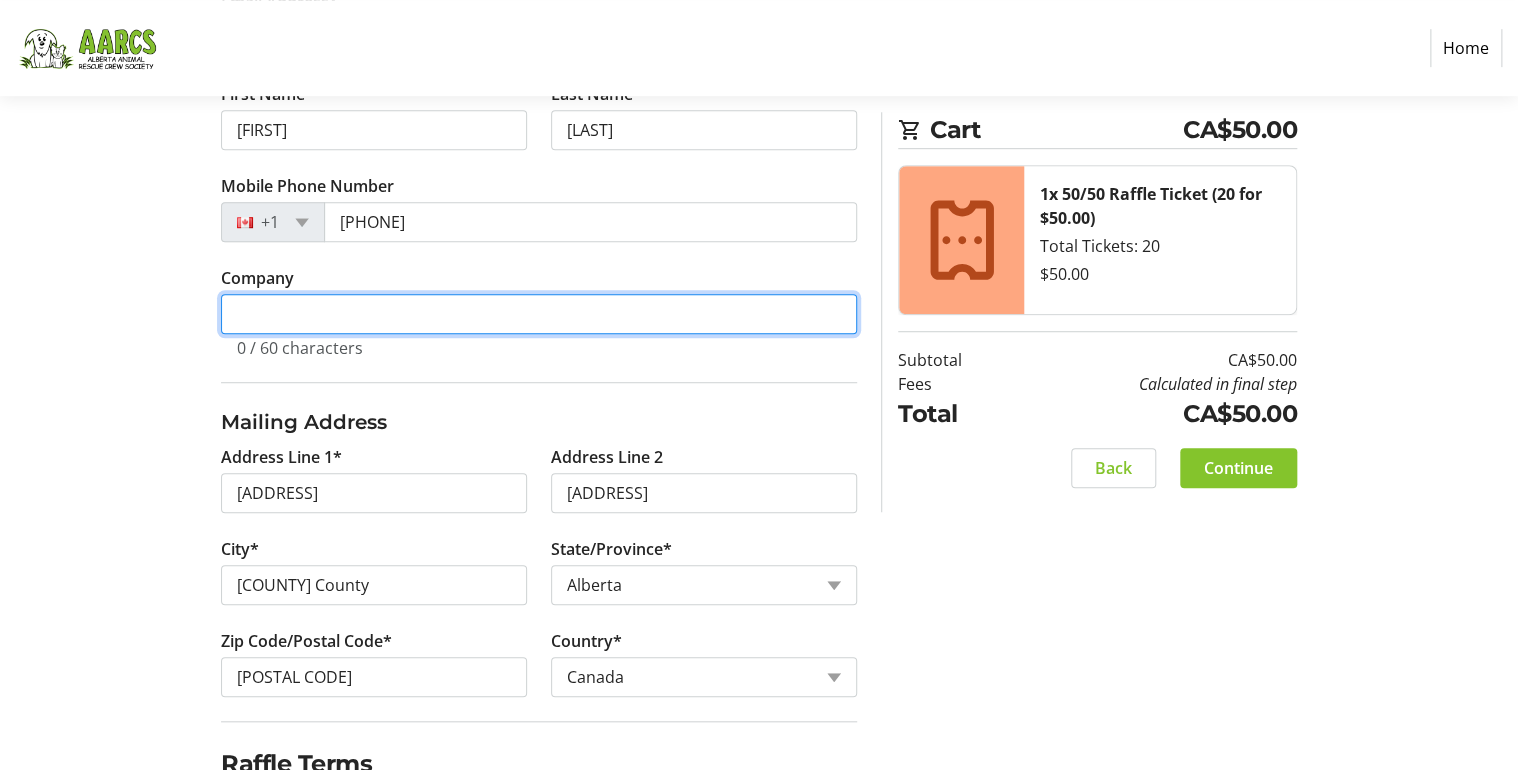 scroll, scrollTop: 560, scrollLeft: 0, axis: vertical 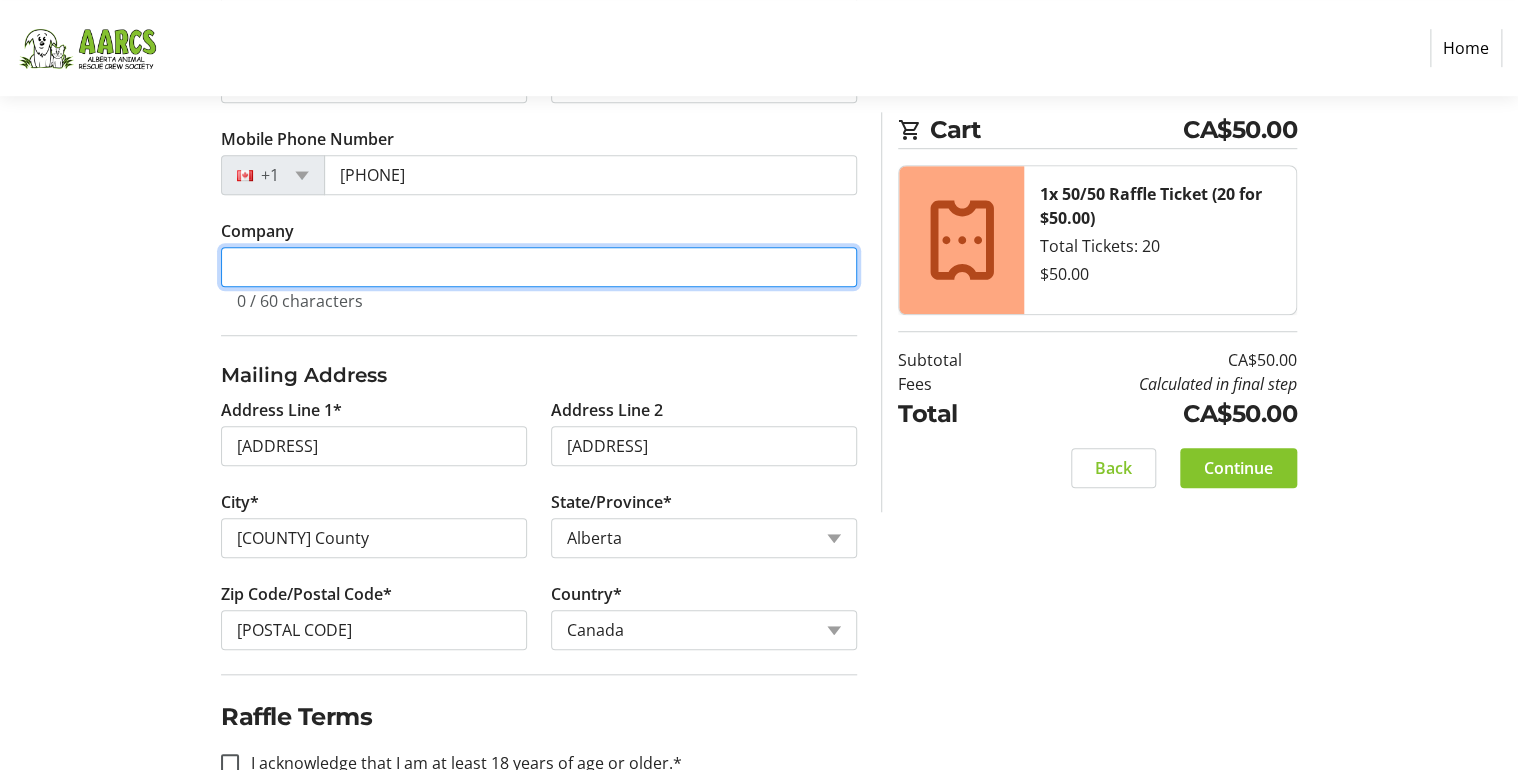 type 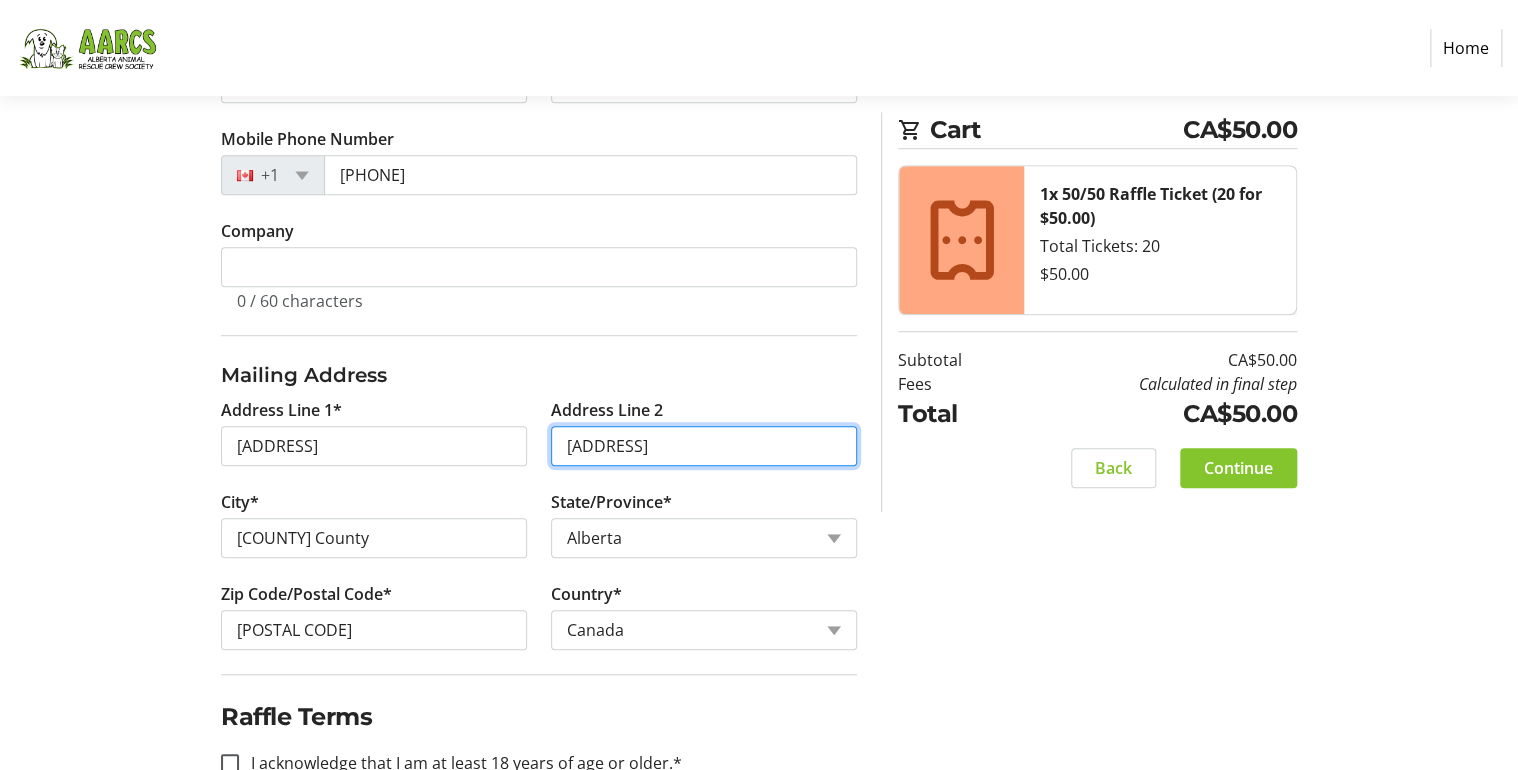 drag, startPoint x: 700, startPoint y: 447, endPoint x: 508, endPoint y: 436, distance: 192.31485 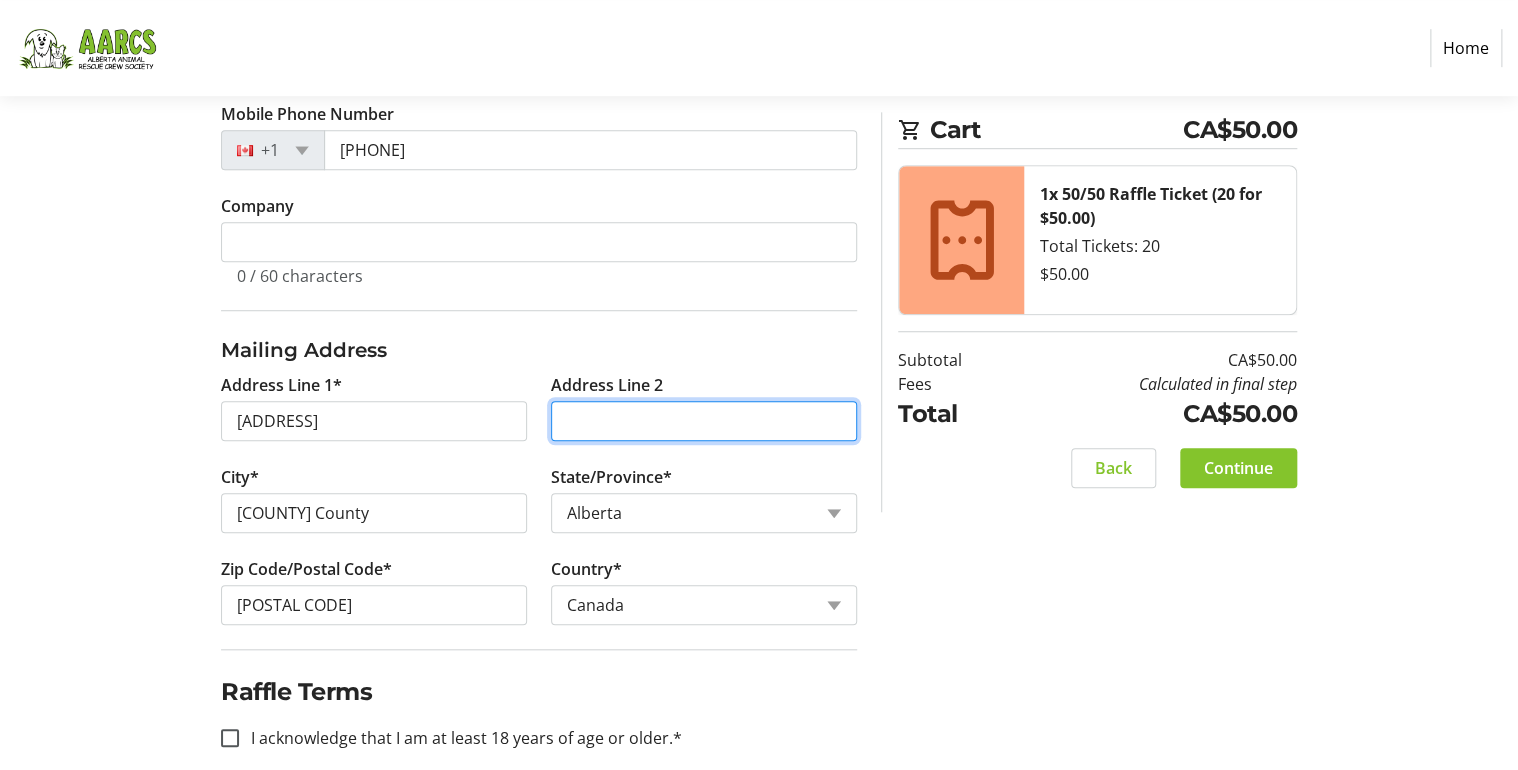 scroll, scrollTop: 610, scrollLeft: 0, axis: vertical 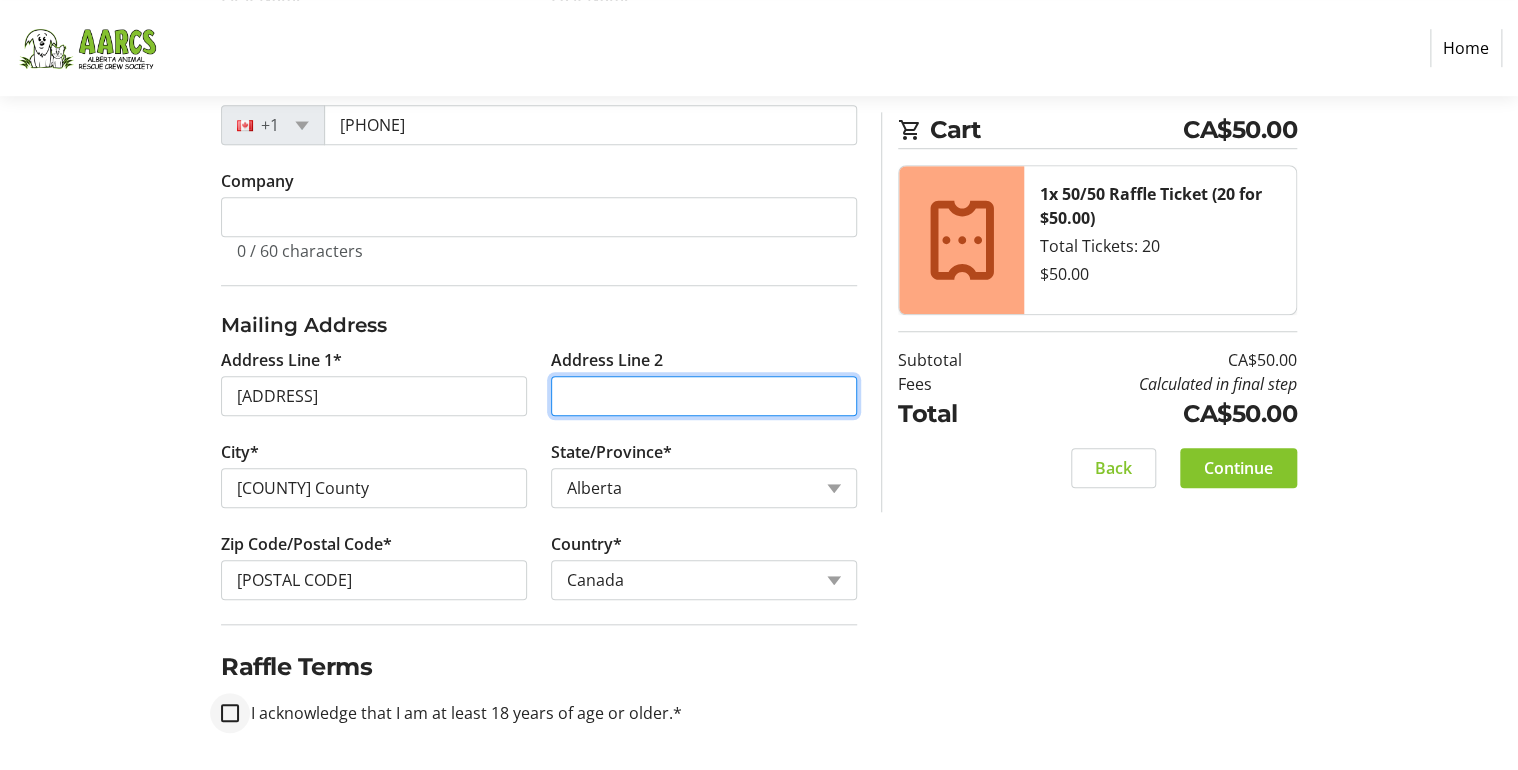 type 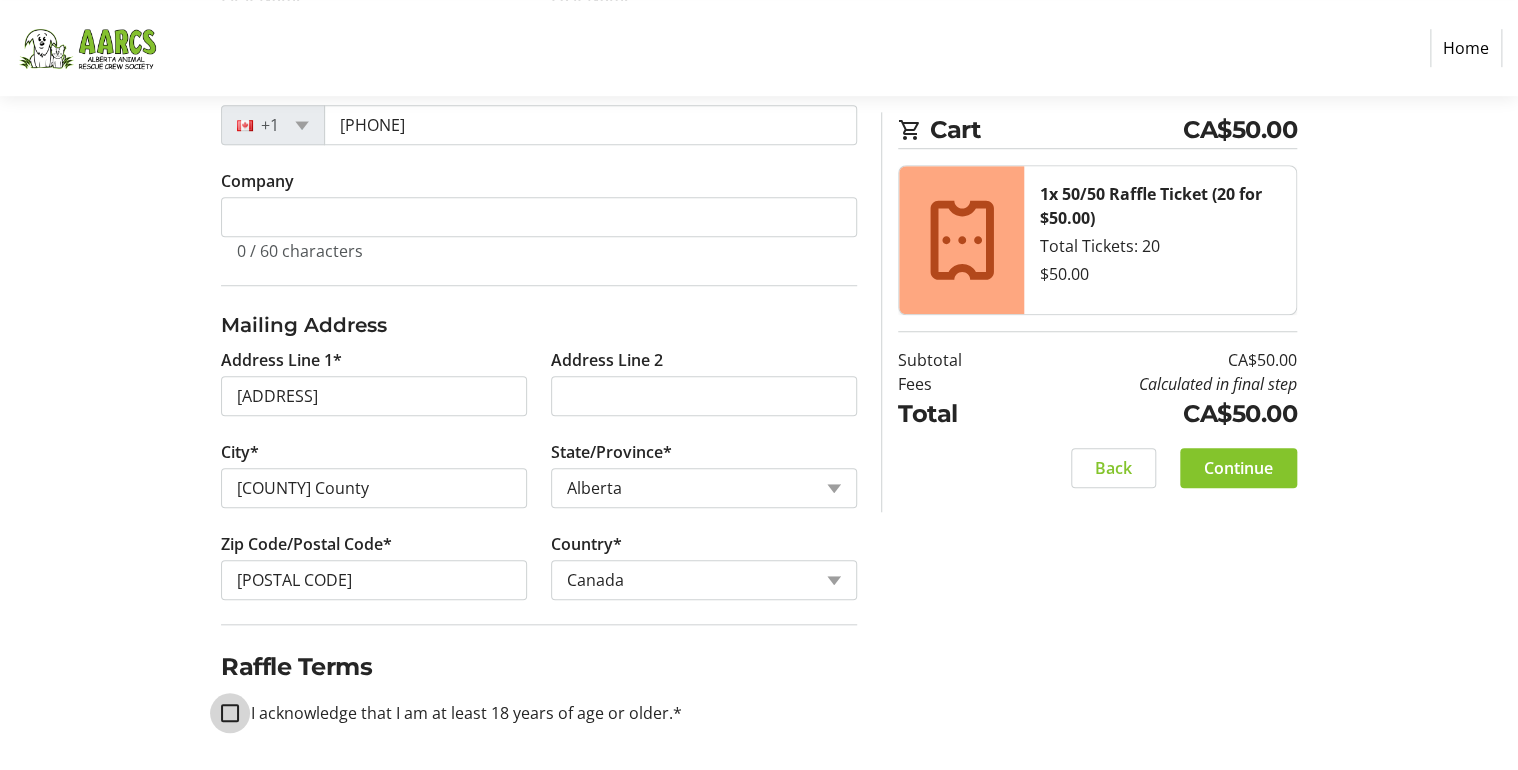 click on "I acknowledge that I am at least 18 years of age or older.*" at bounding box center (230, 713) 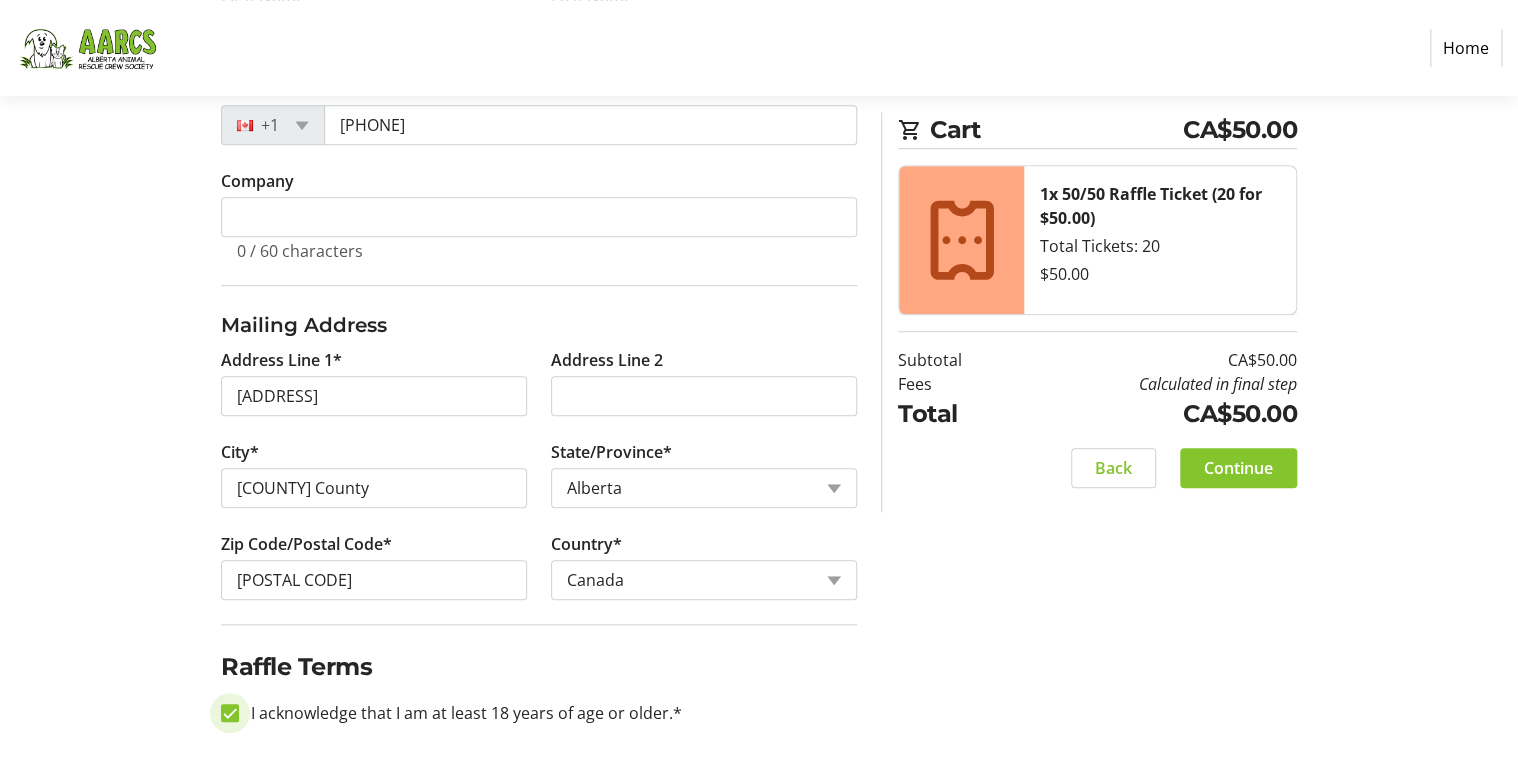checkbox on "true" 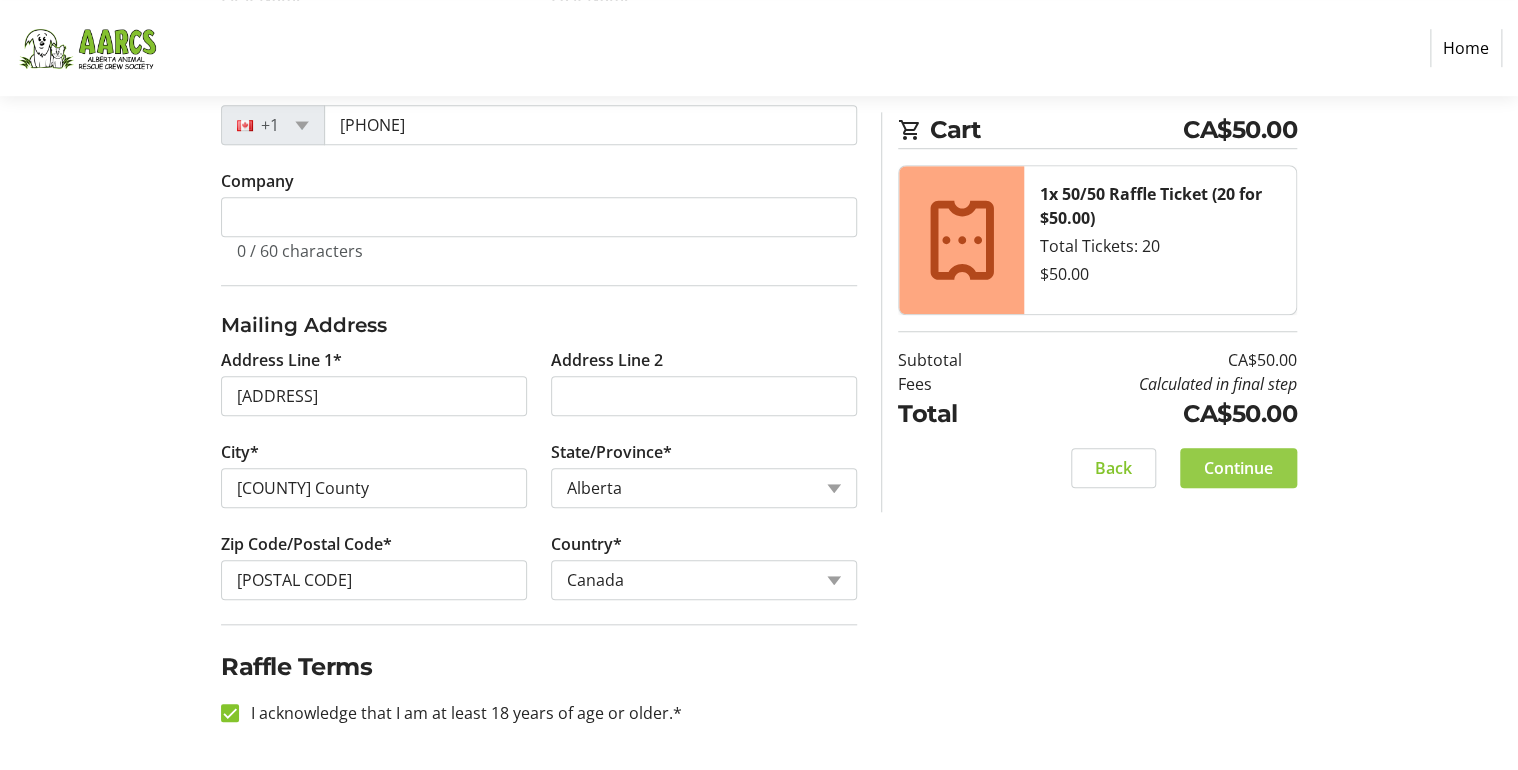 click on "Continue" 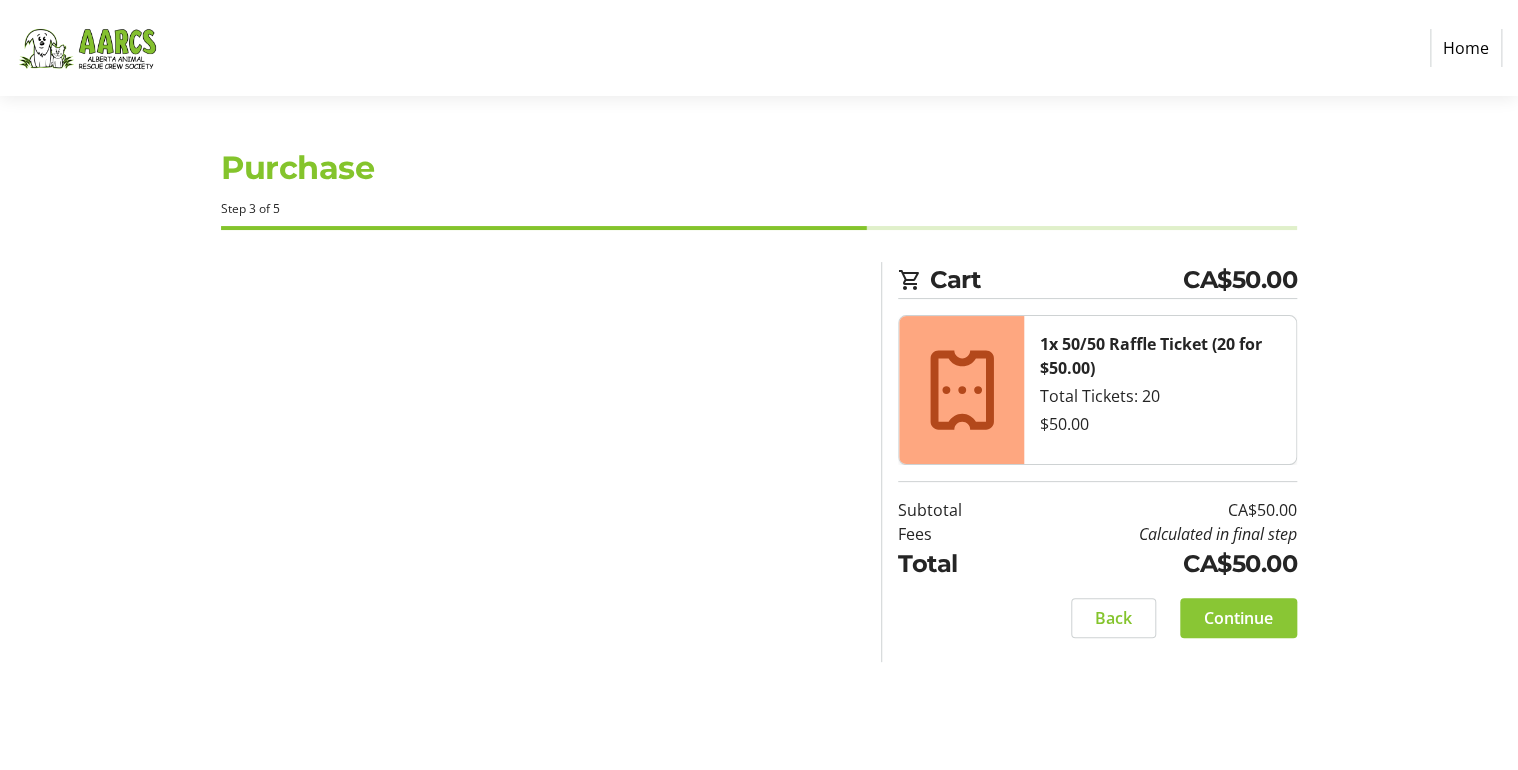 scroll, scrollTop: 0, scrollLeft: 0, axis: both 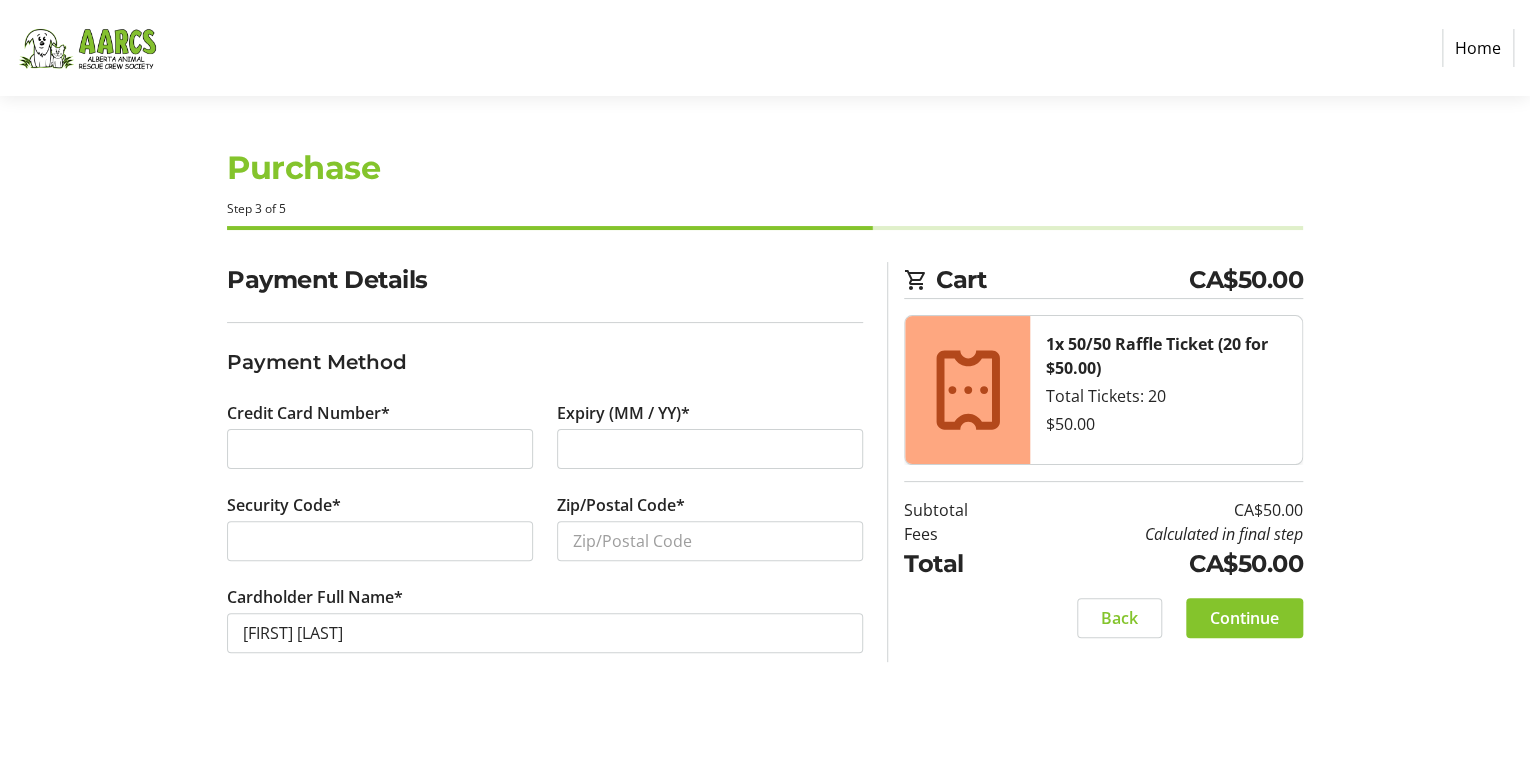 click on "Expiry (MM / YY)*" 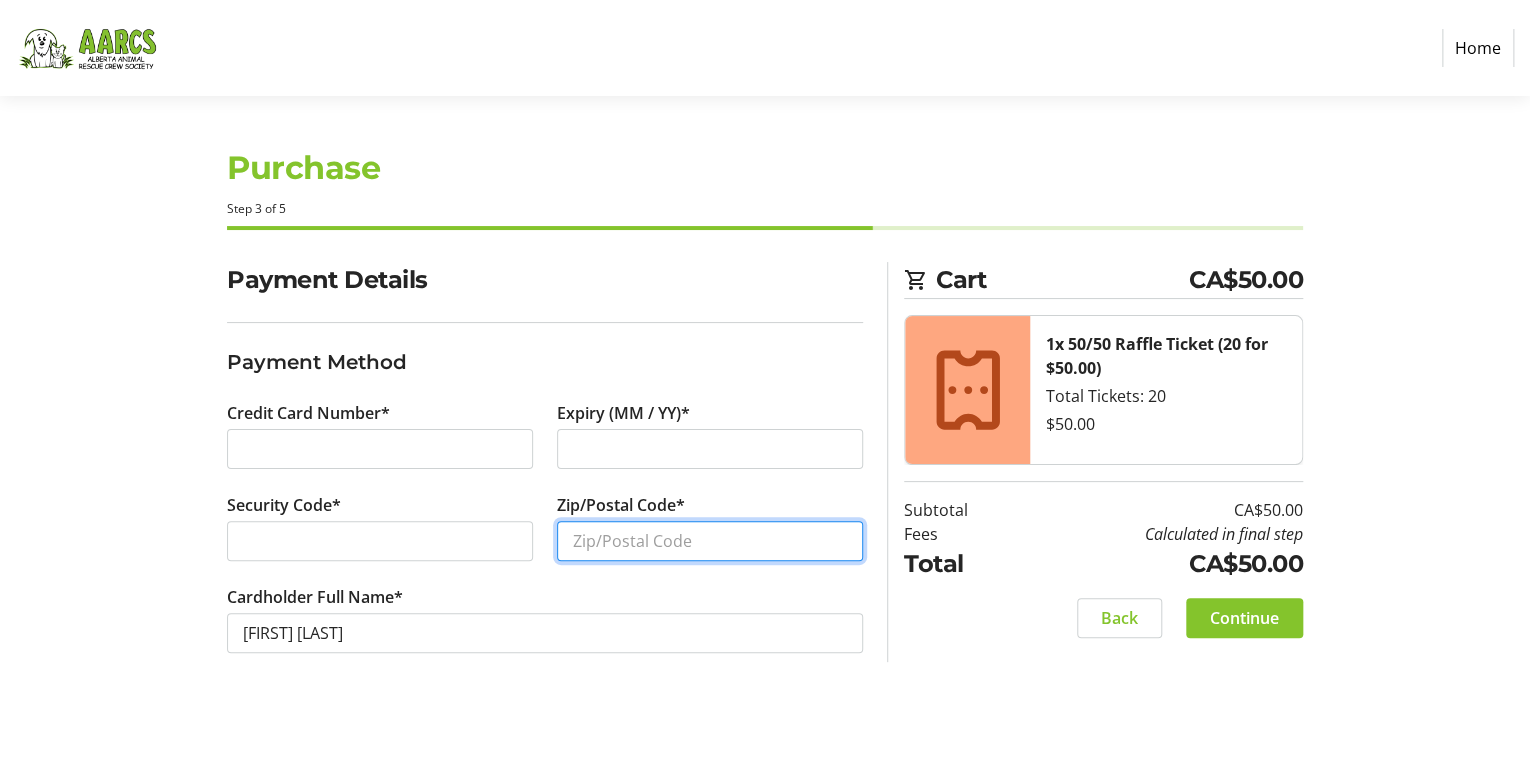 click on "Zip/Postal Code*" at bounding box center (710, 541) 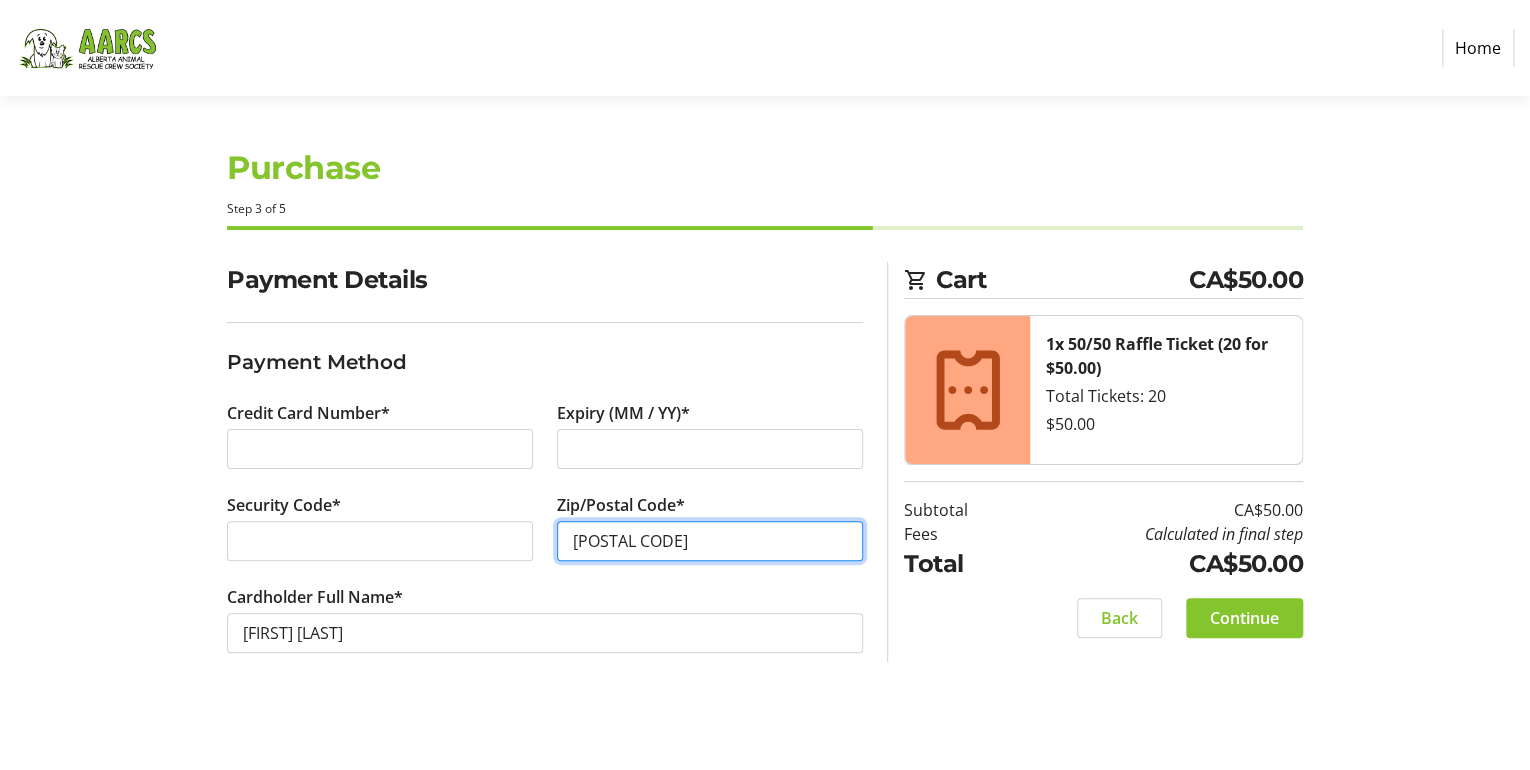 type on "[POSTAL CODE]" 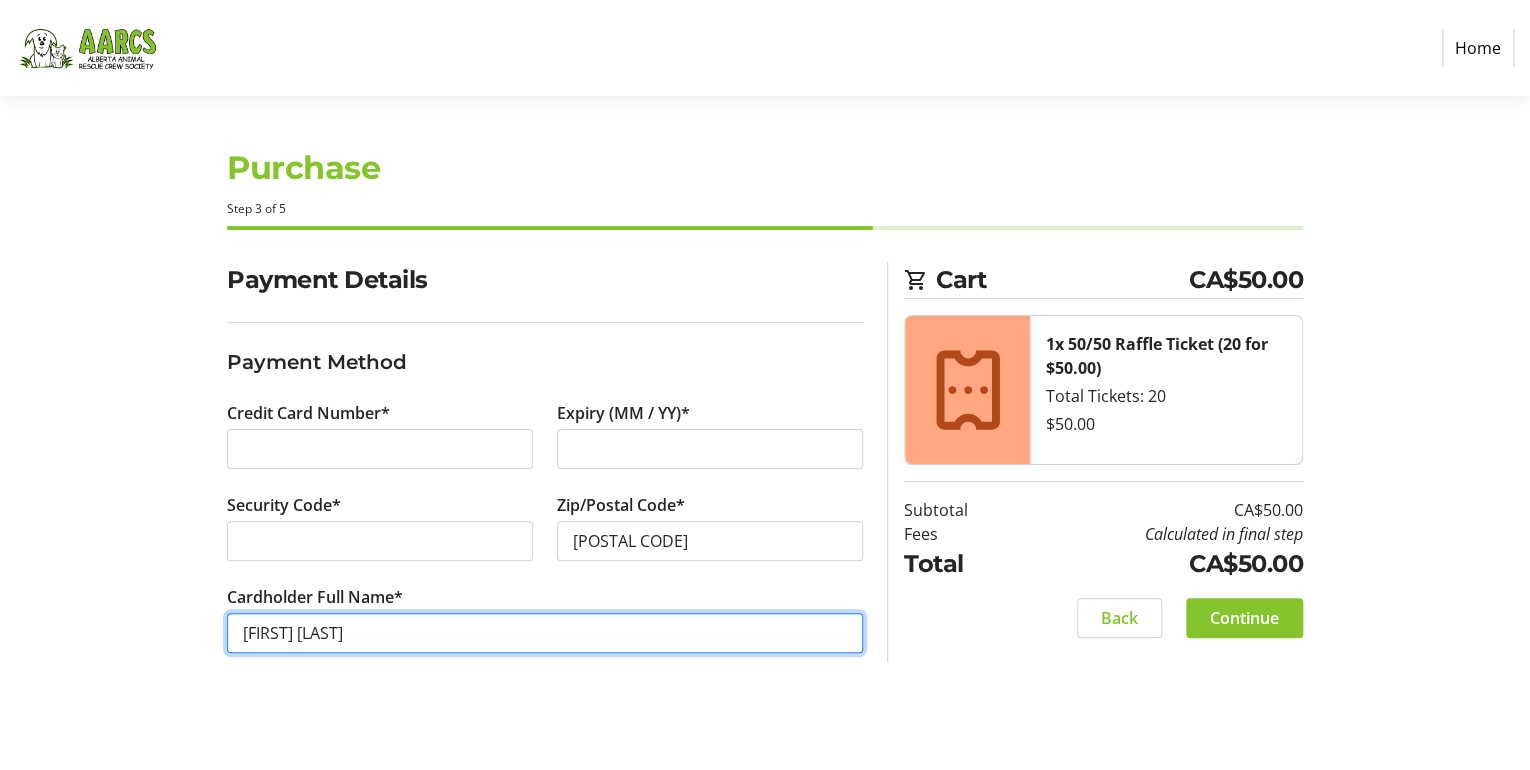 click on "[FIRST] [LAST]" at bounding box center [545, 633] 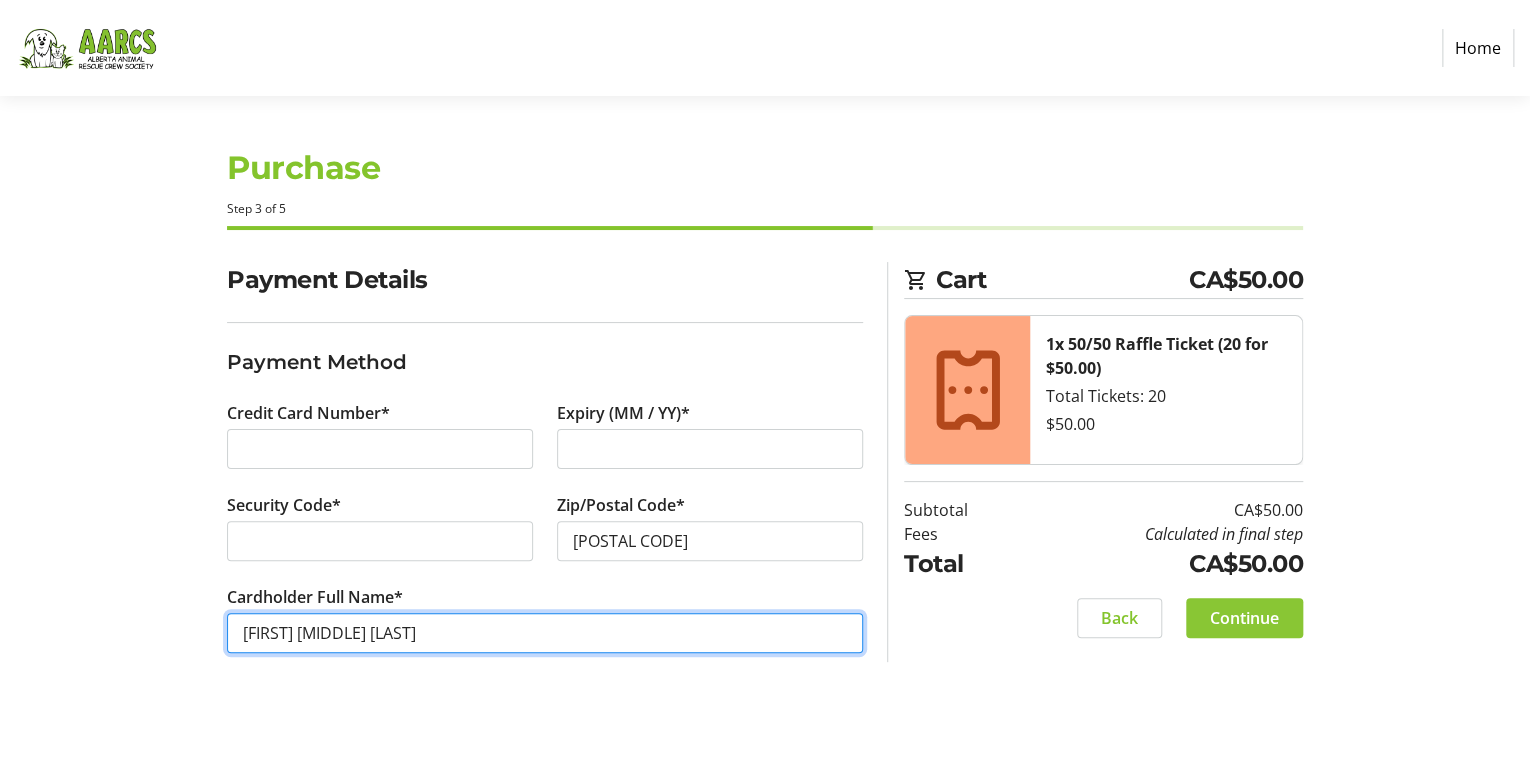 type on "[FIRST] [MIDDLE] [LAST]" 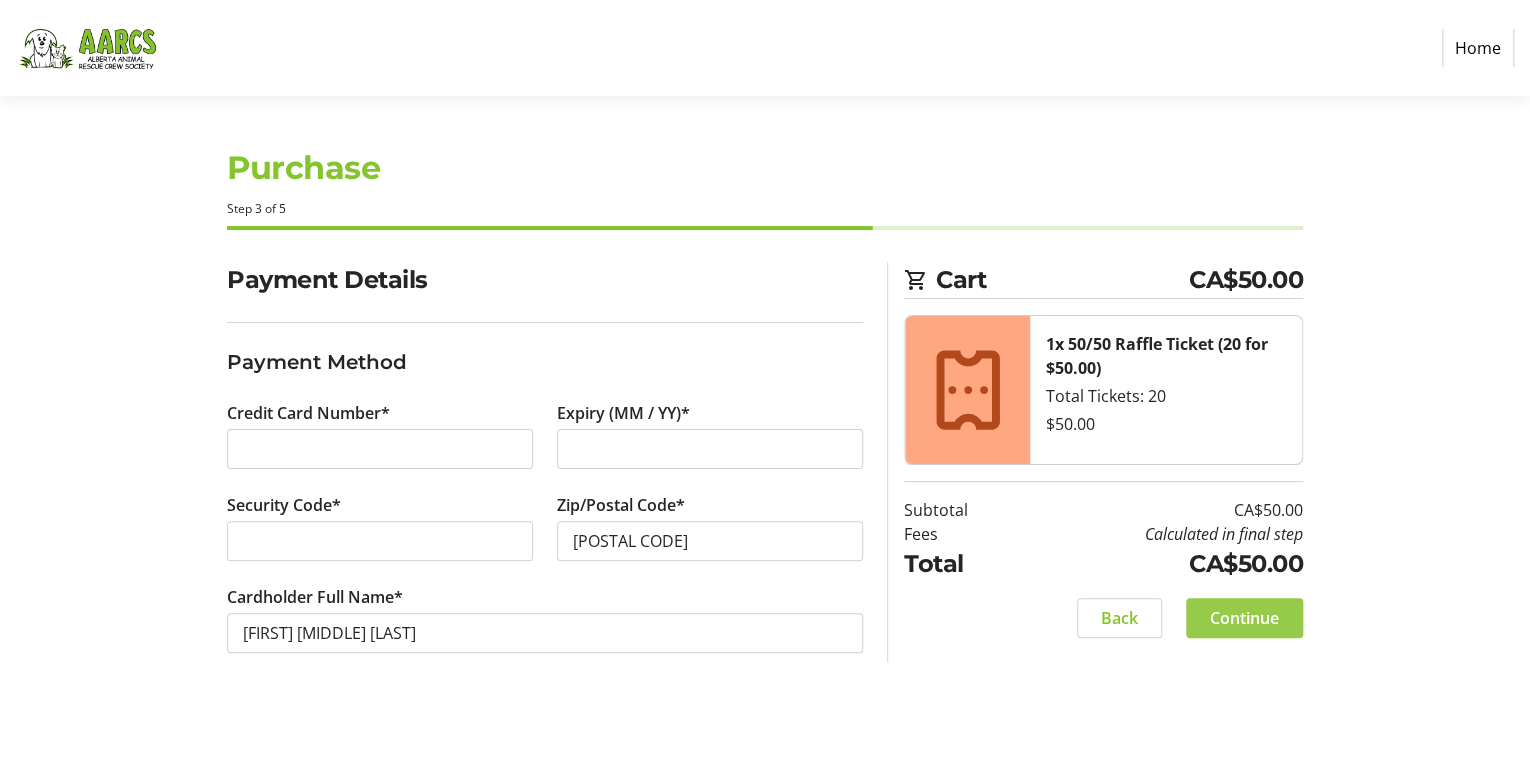 click on "Continue" 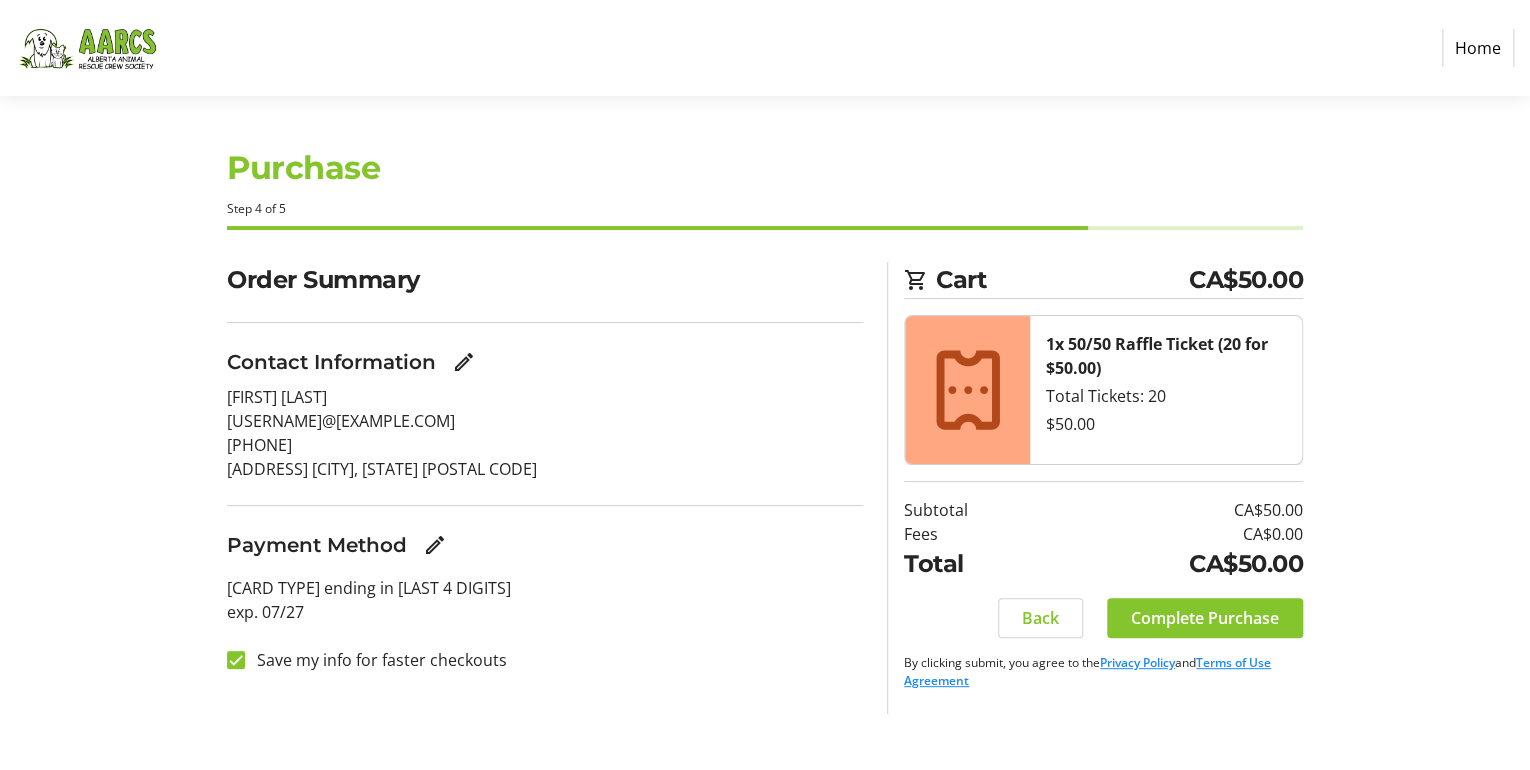 click on "[USERNAME]@[EXAMPLE.COM]" 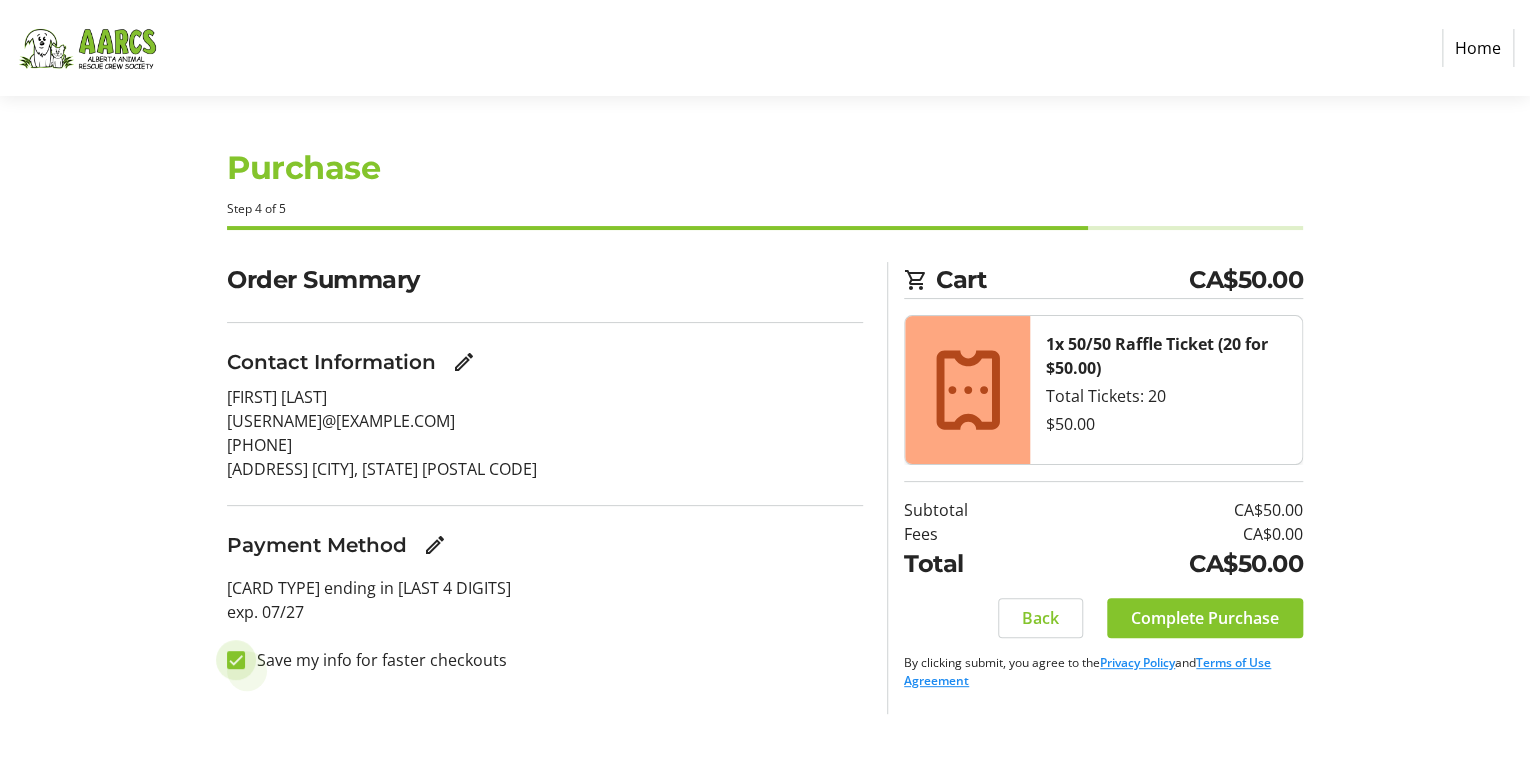 click on "Save my info for faster checkouts" at bounding box center (236, 660) 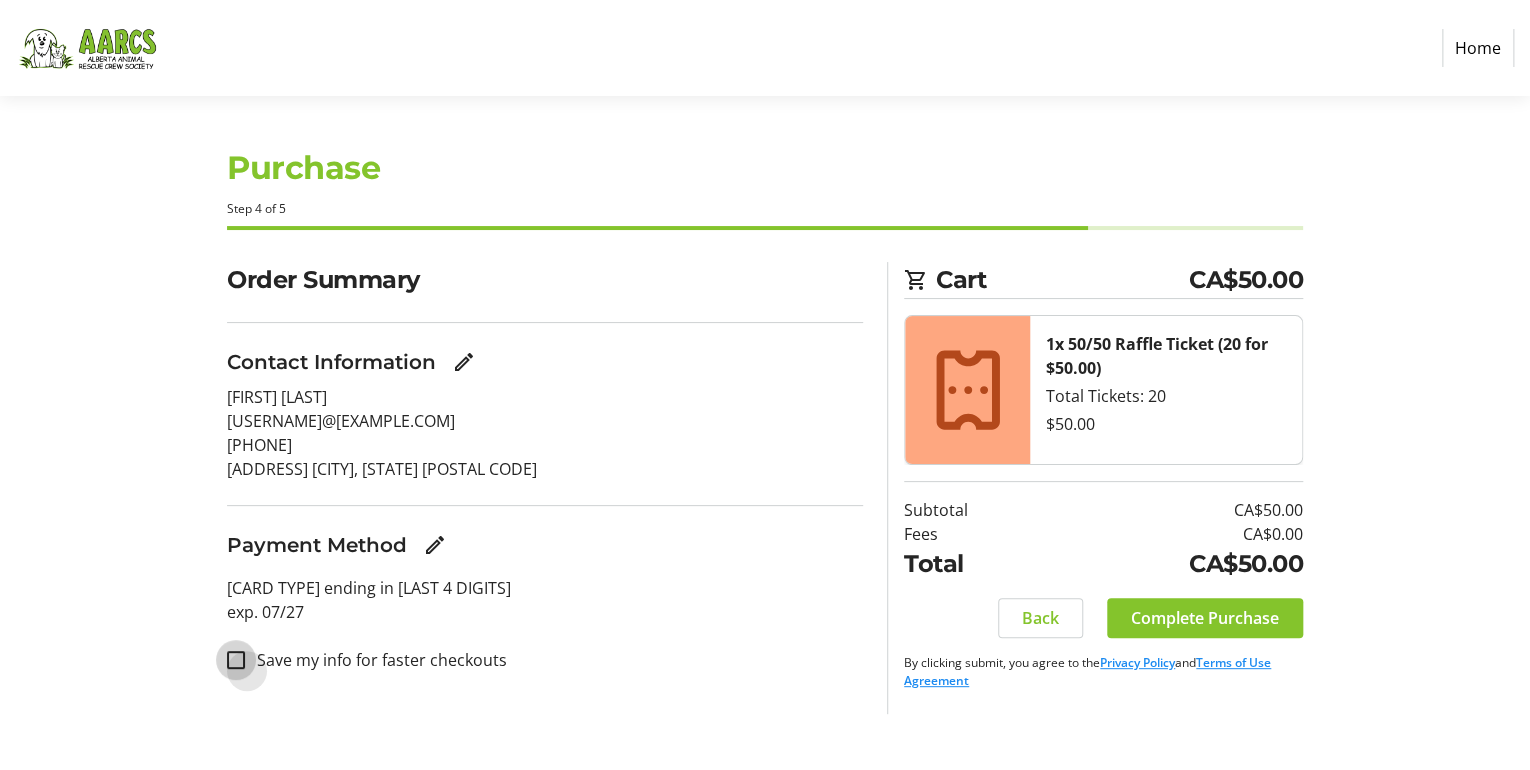 checkbox on "false" 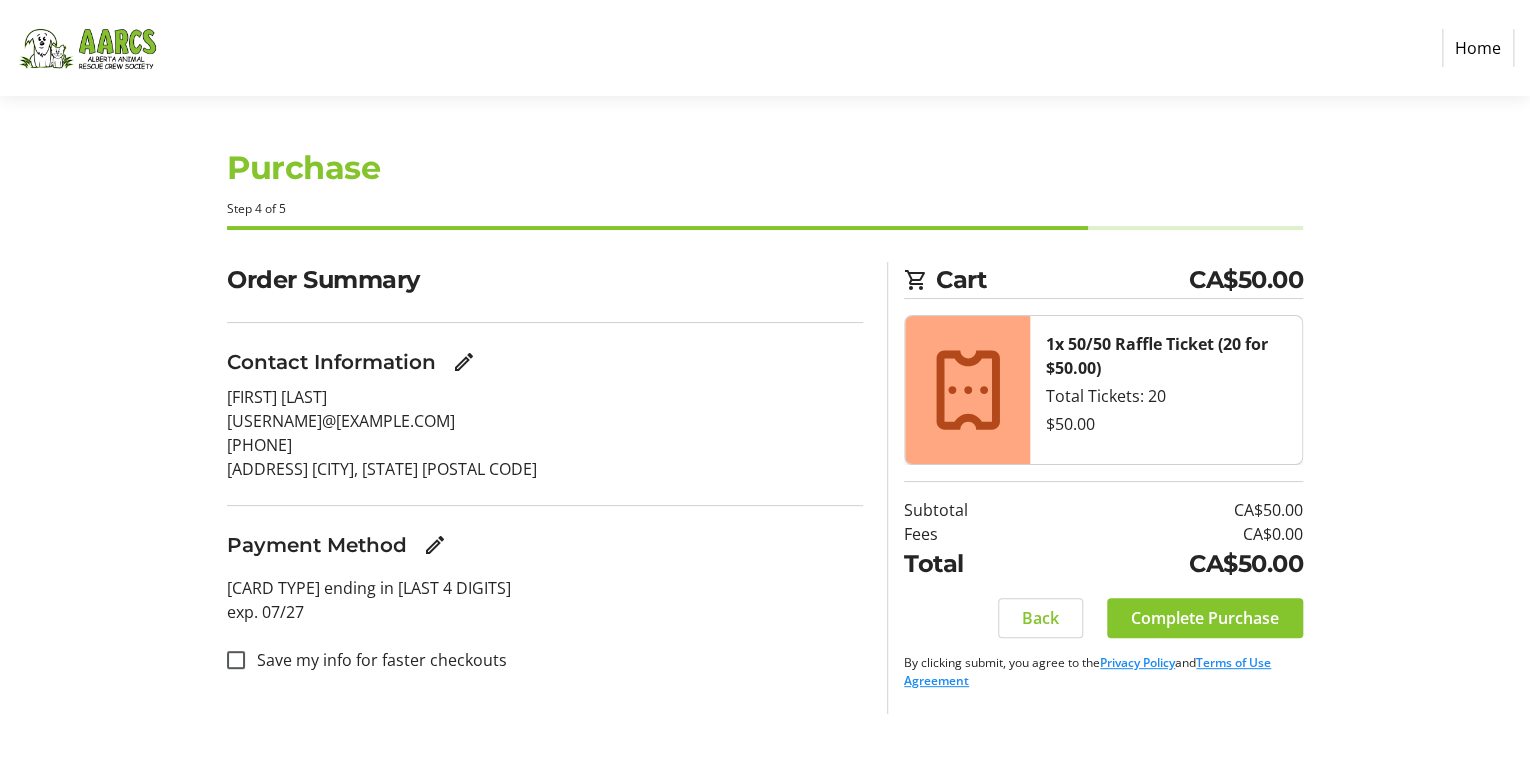 click on "[USERNAME]@[EXAMPLE.COM]" 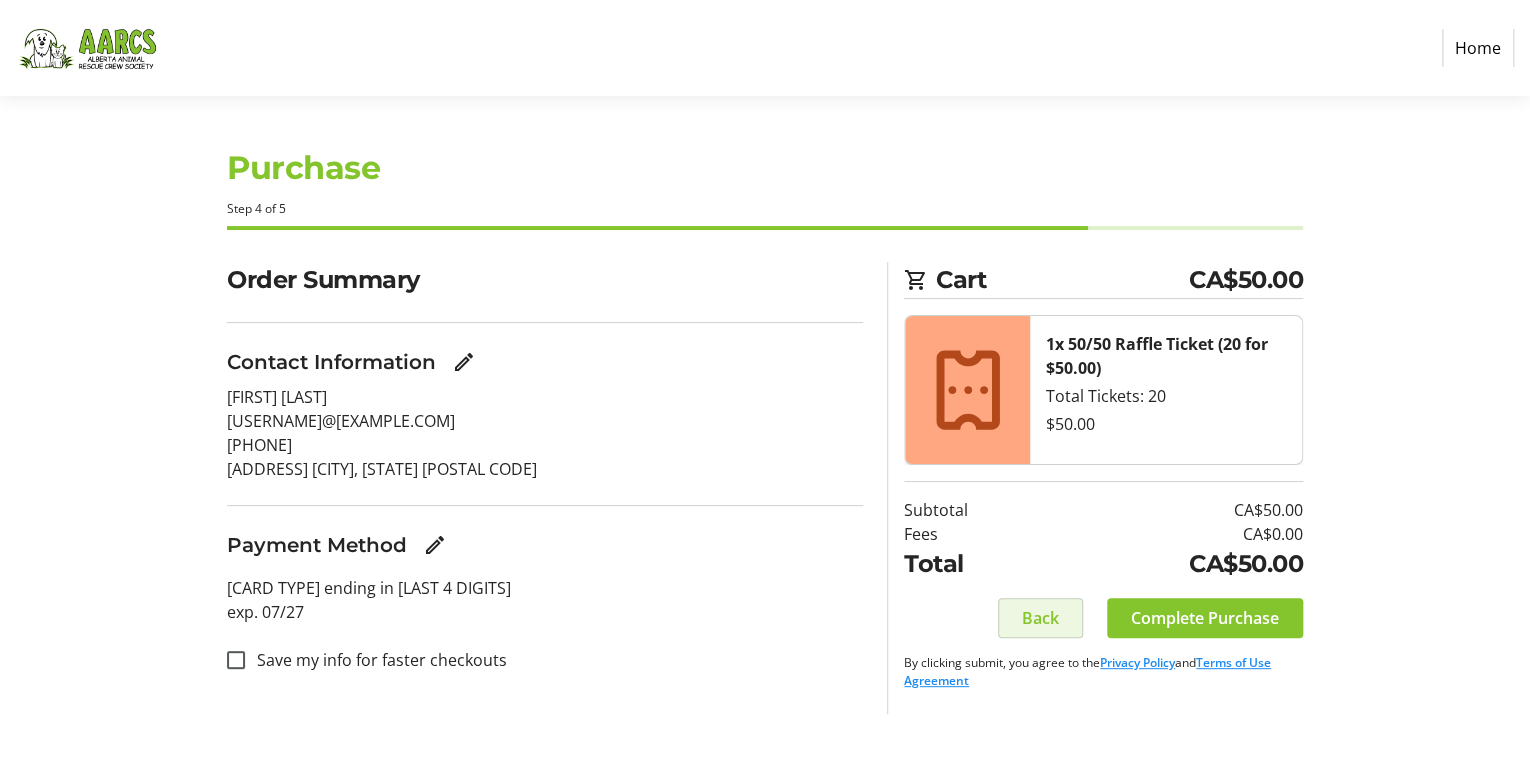 click on "Back" 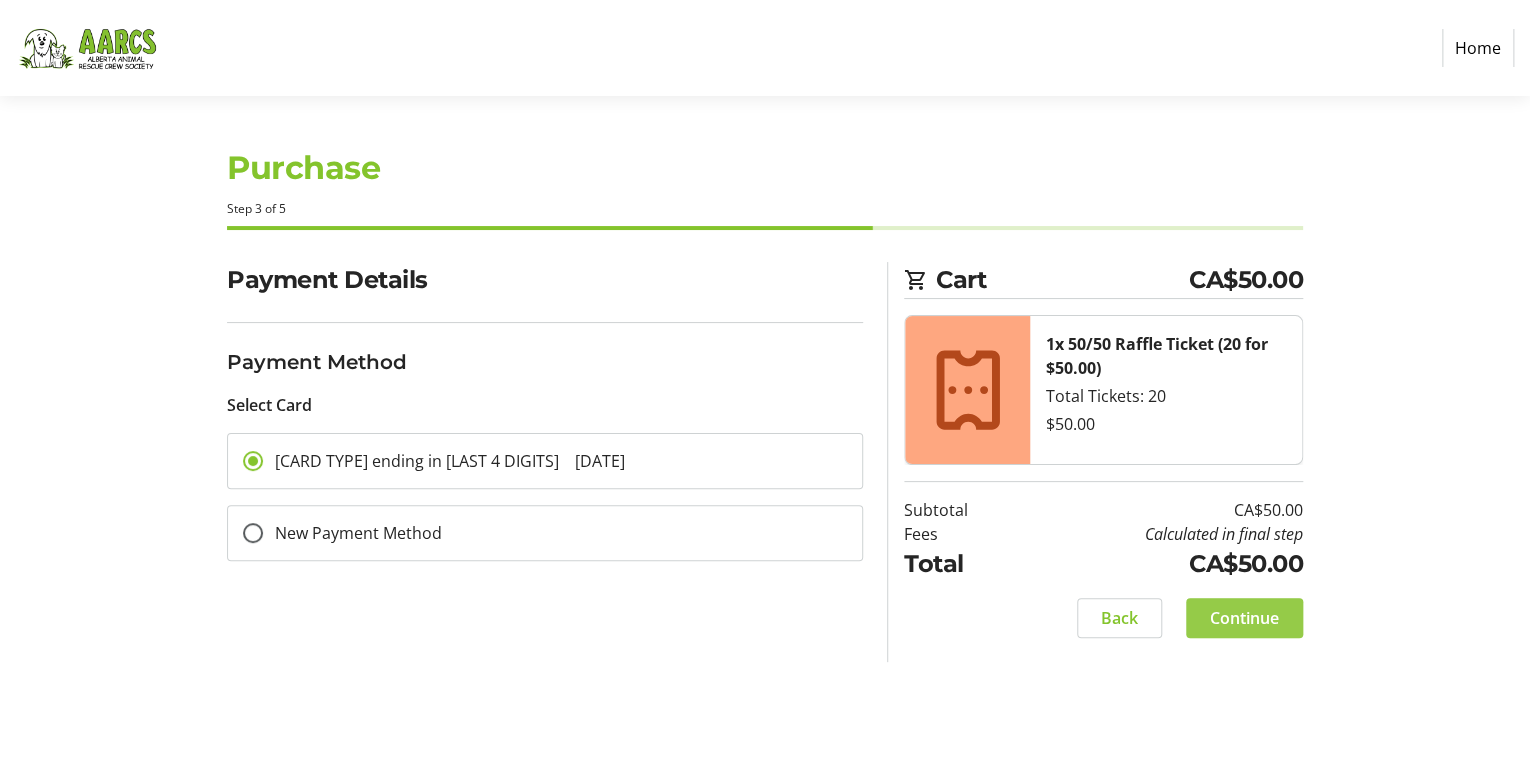 click on "Continue" 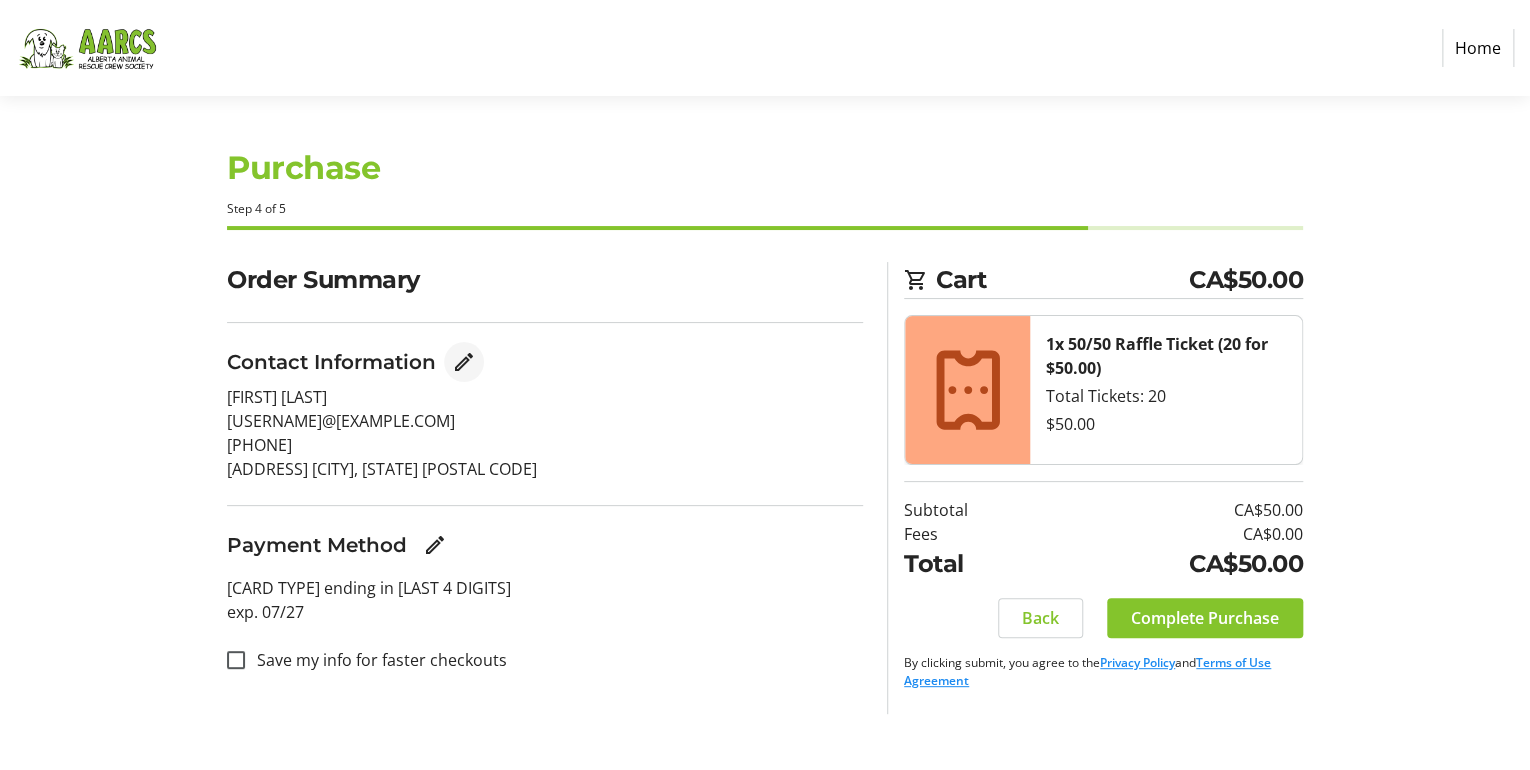 click 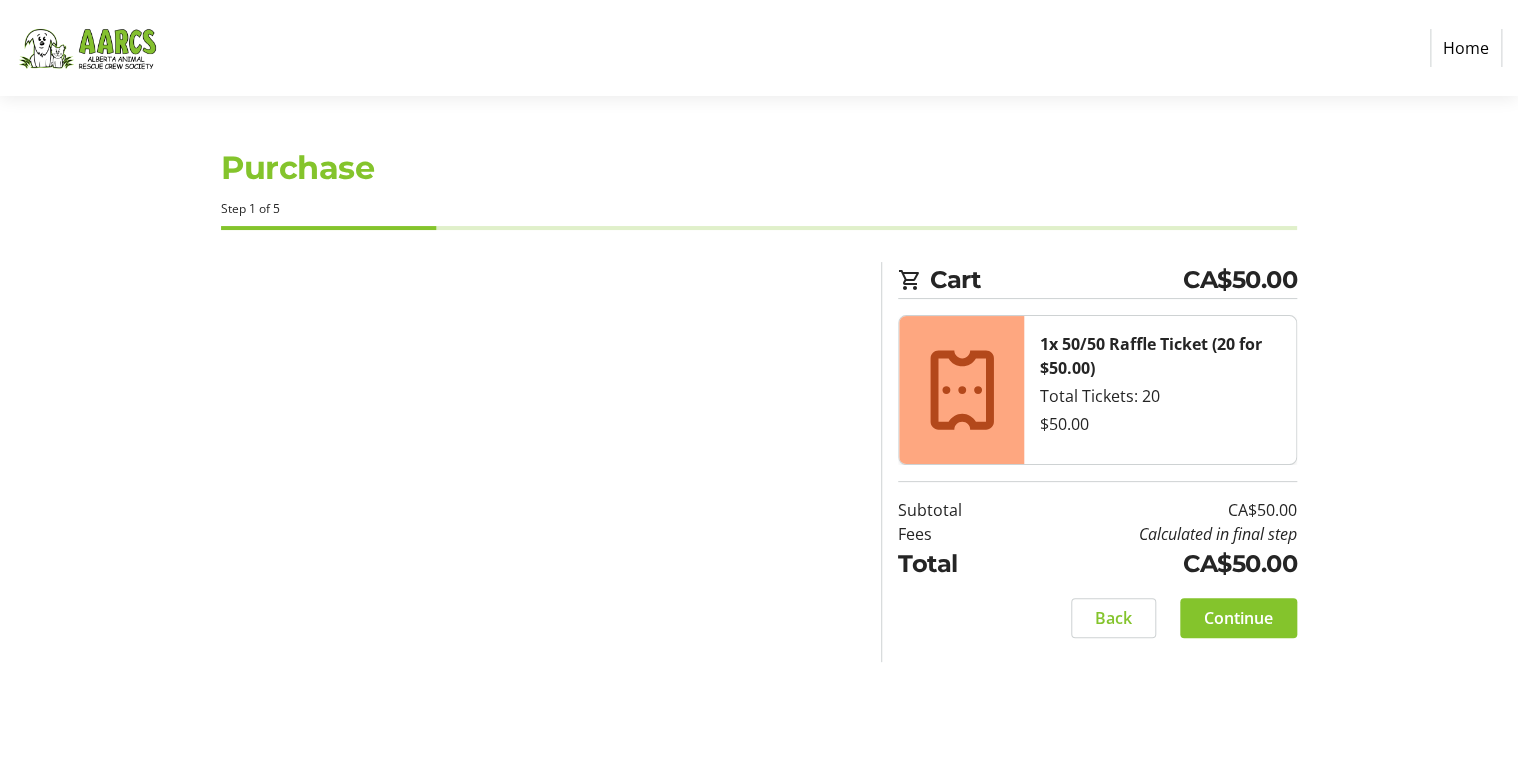 select on "AB" 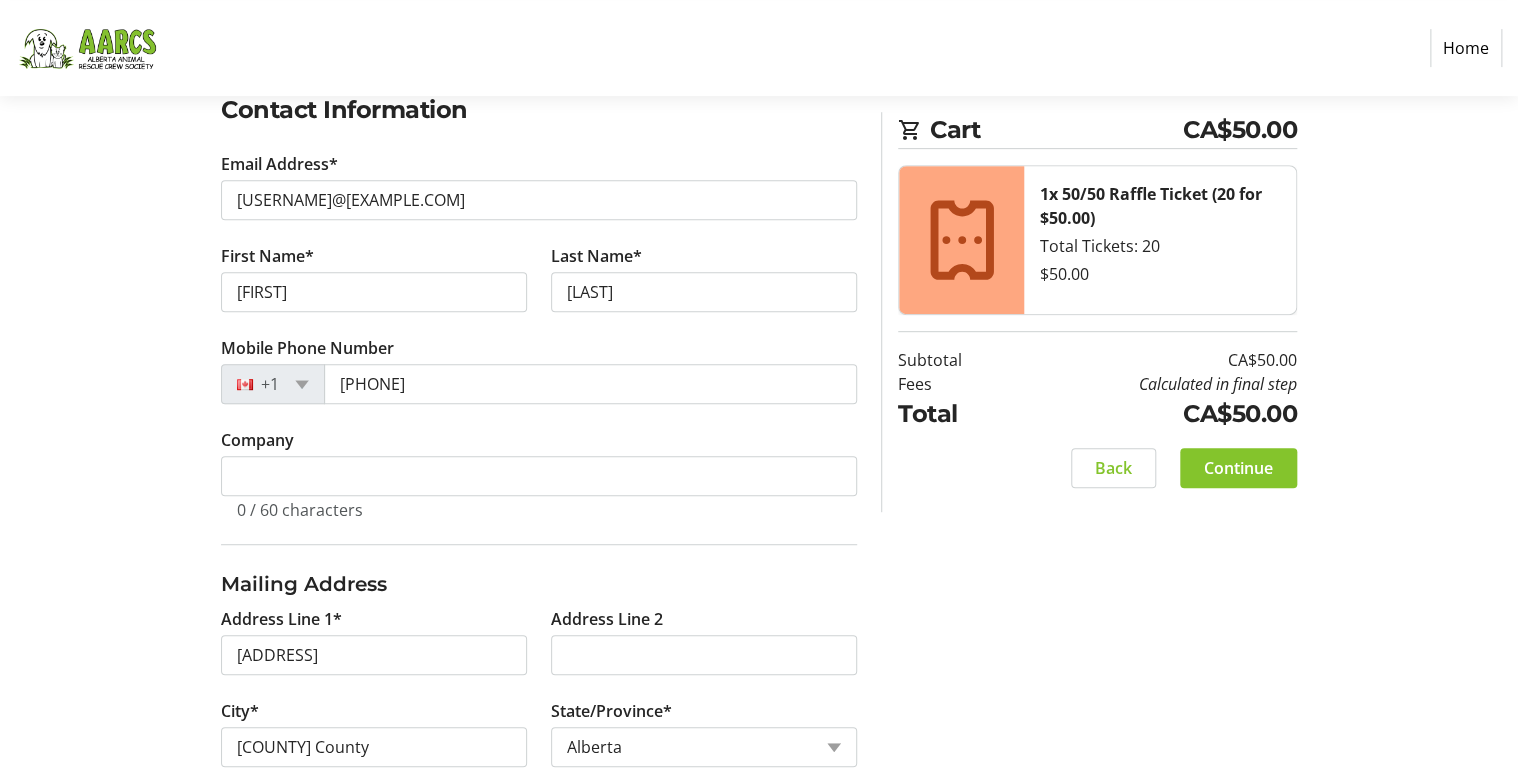 scroll, scrollTop: 290, scrollLeft: 0, axis: vertical 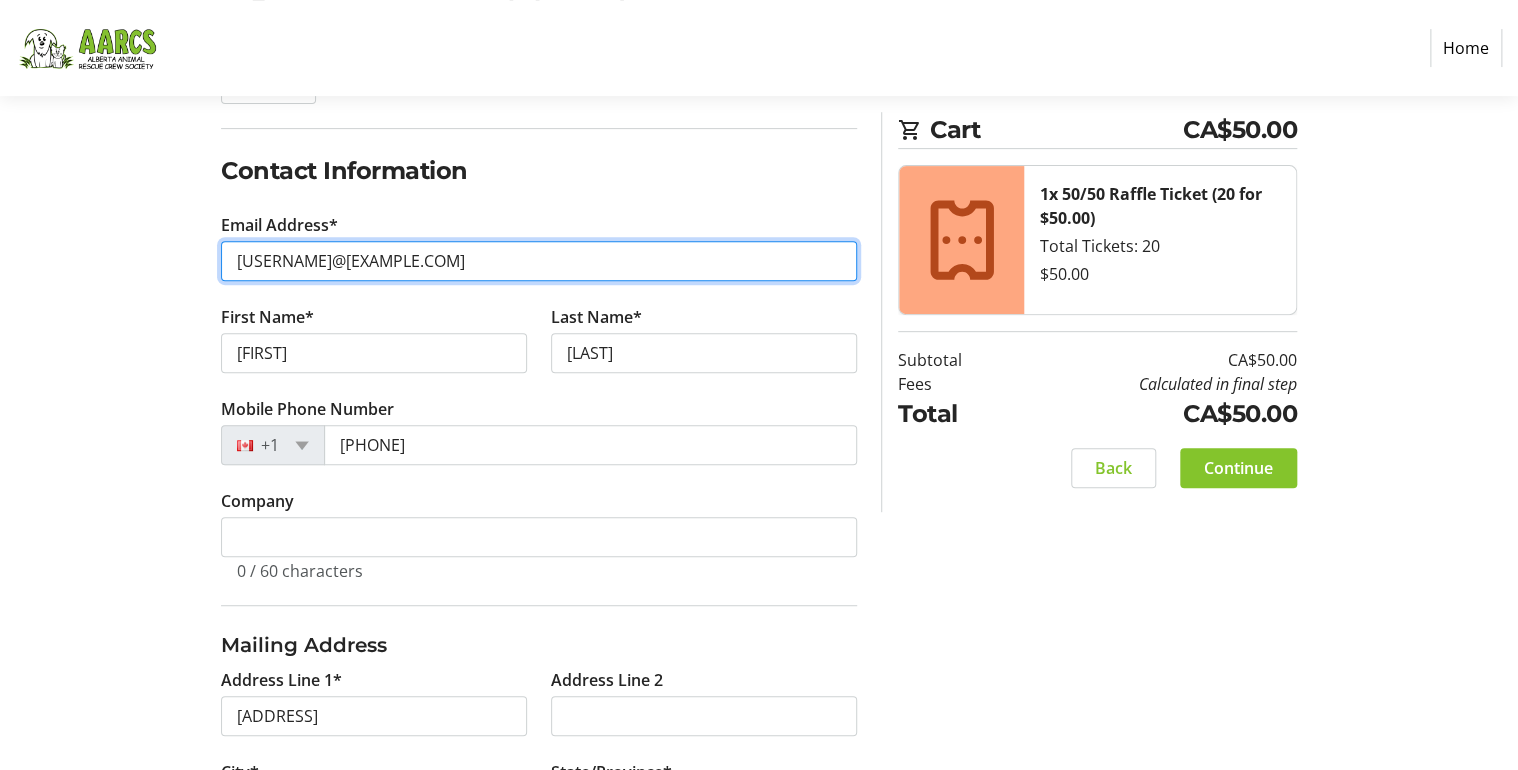 drag, startPoint x: 417, startPoint y: 263, endPoint x: 320, endPoint y: 259, distance: 97.082436 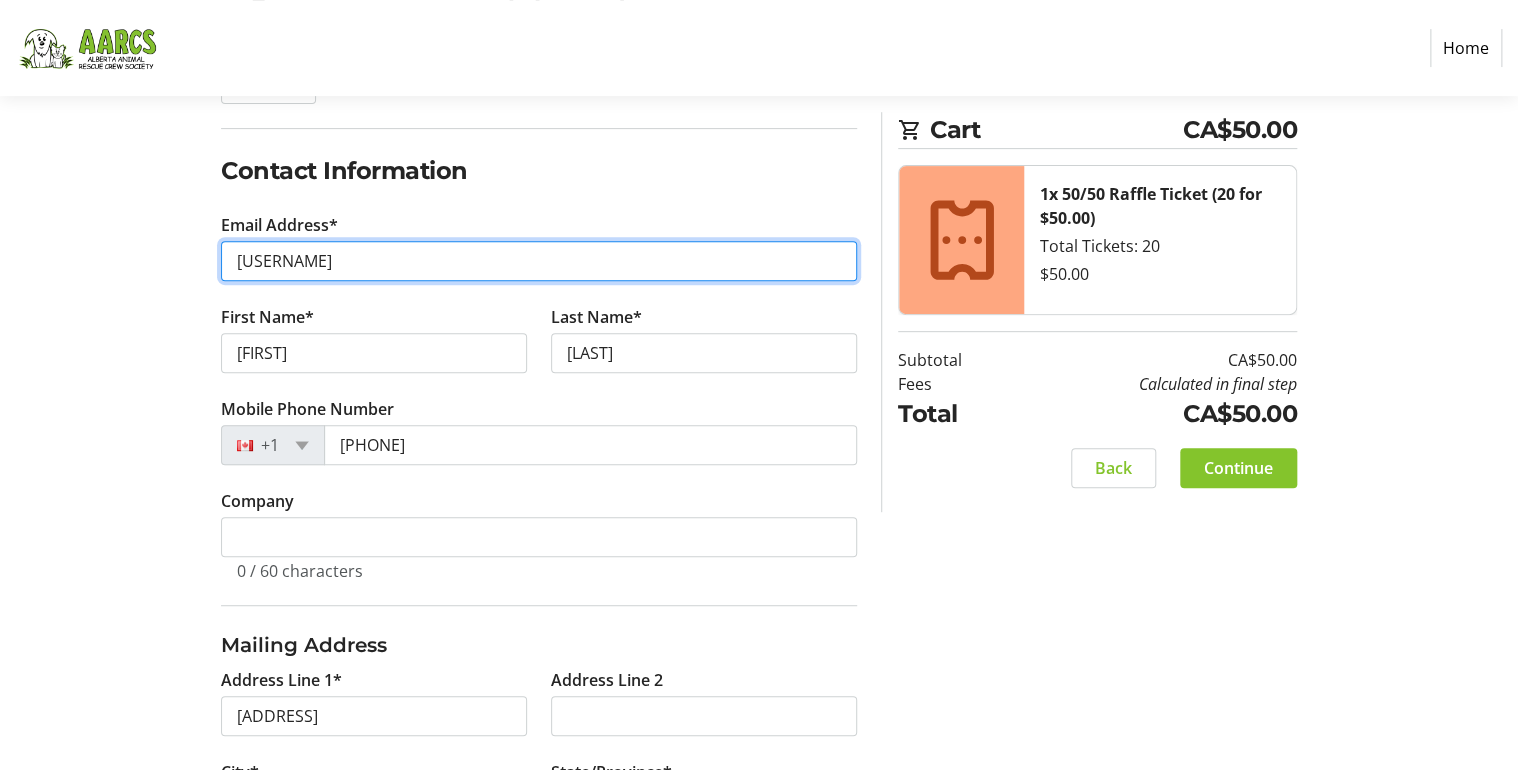 click on "[USERNAME]" at bounding box center (539, 261) 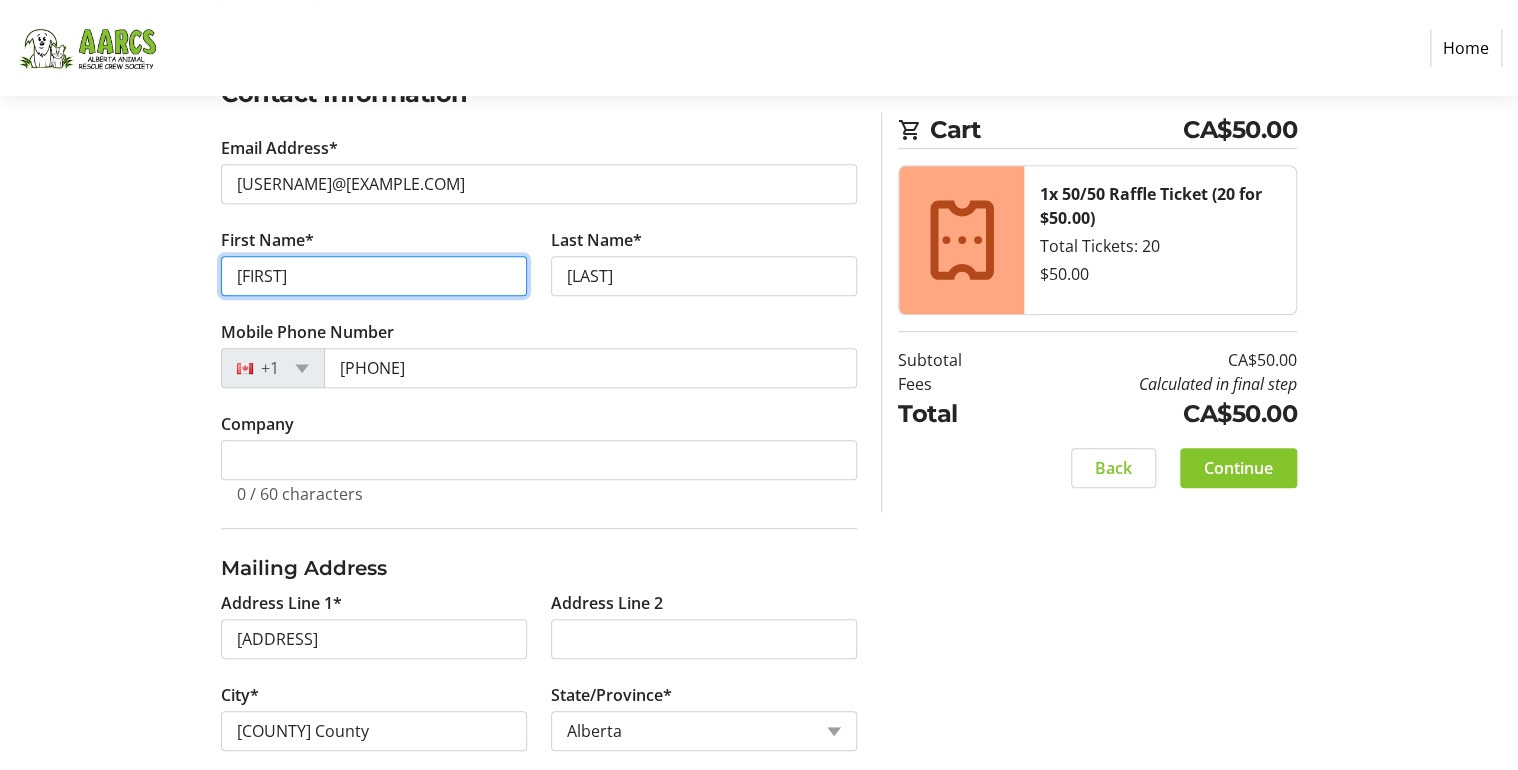 scroll, scrollTop: 610, scrollLeft: 0, axis: vertical 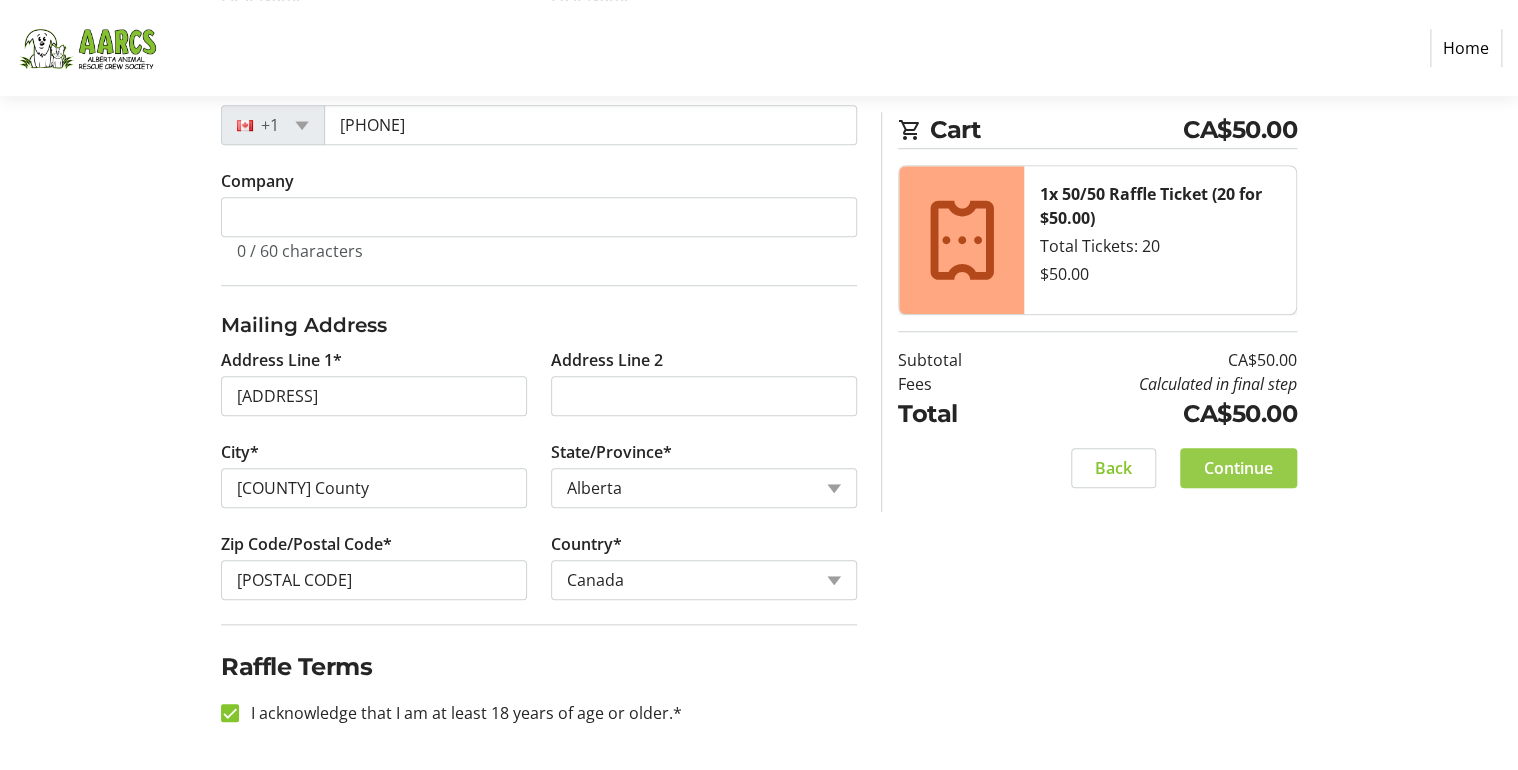 click on "Continue" 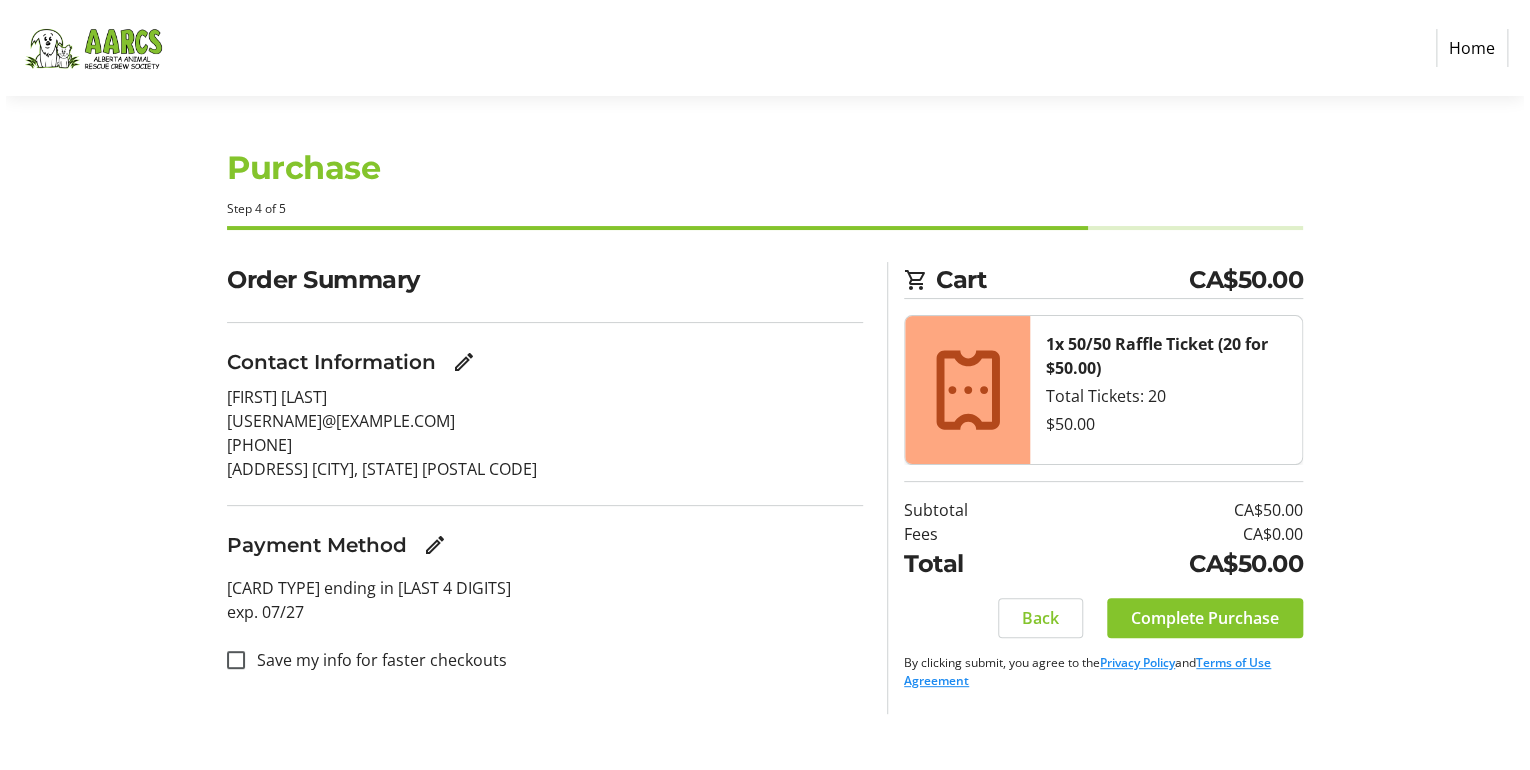 scroll, scrollTop: 0, scrollLeft: 0, axis: both 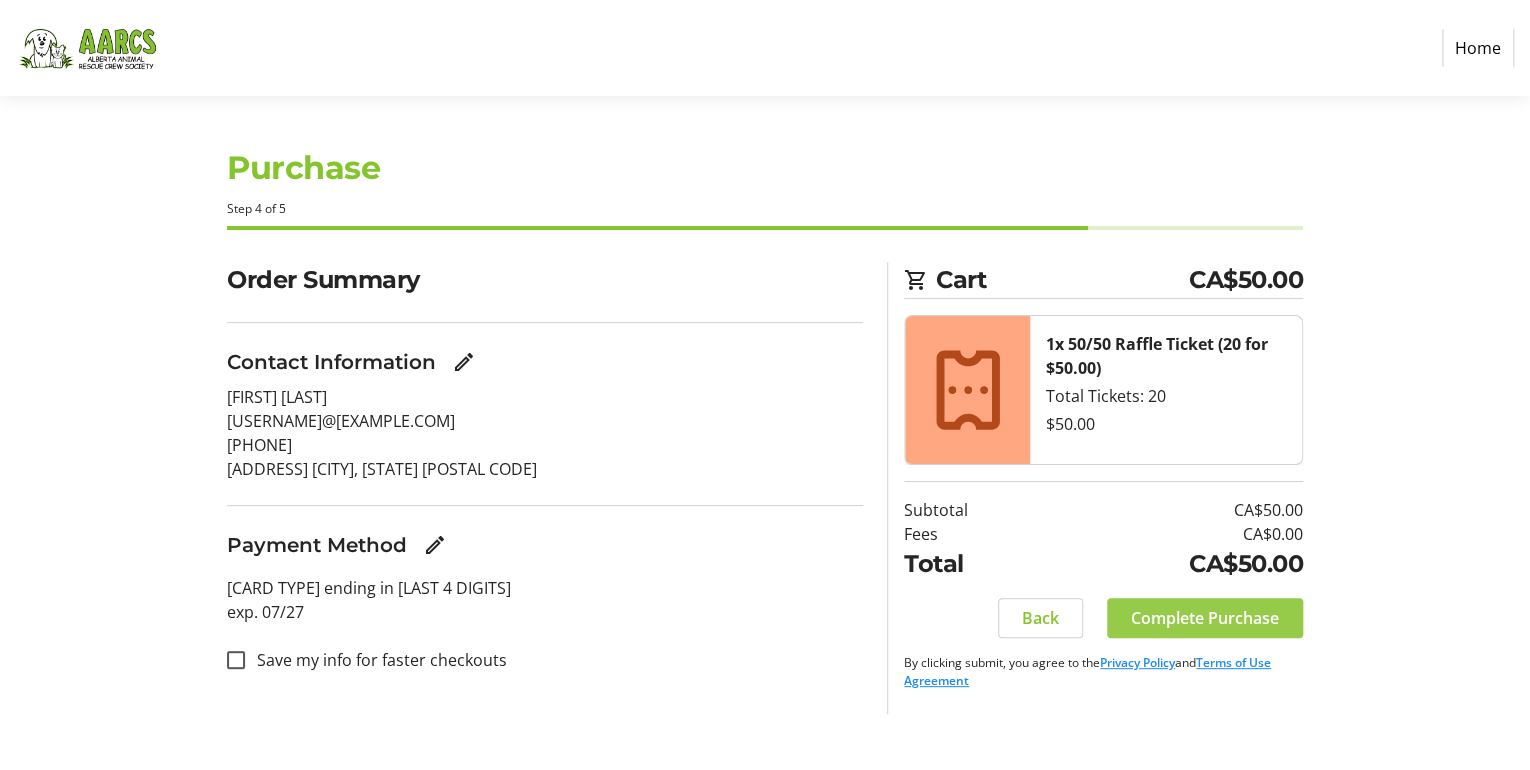 click on "Complete Purchase" 